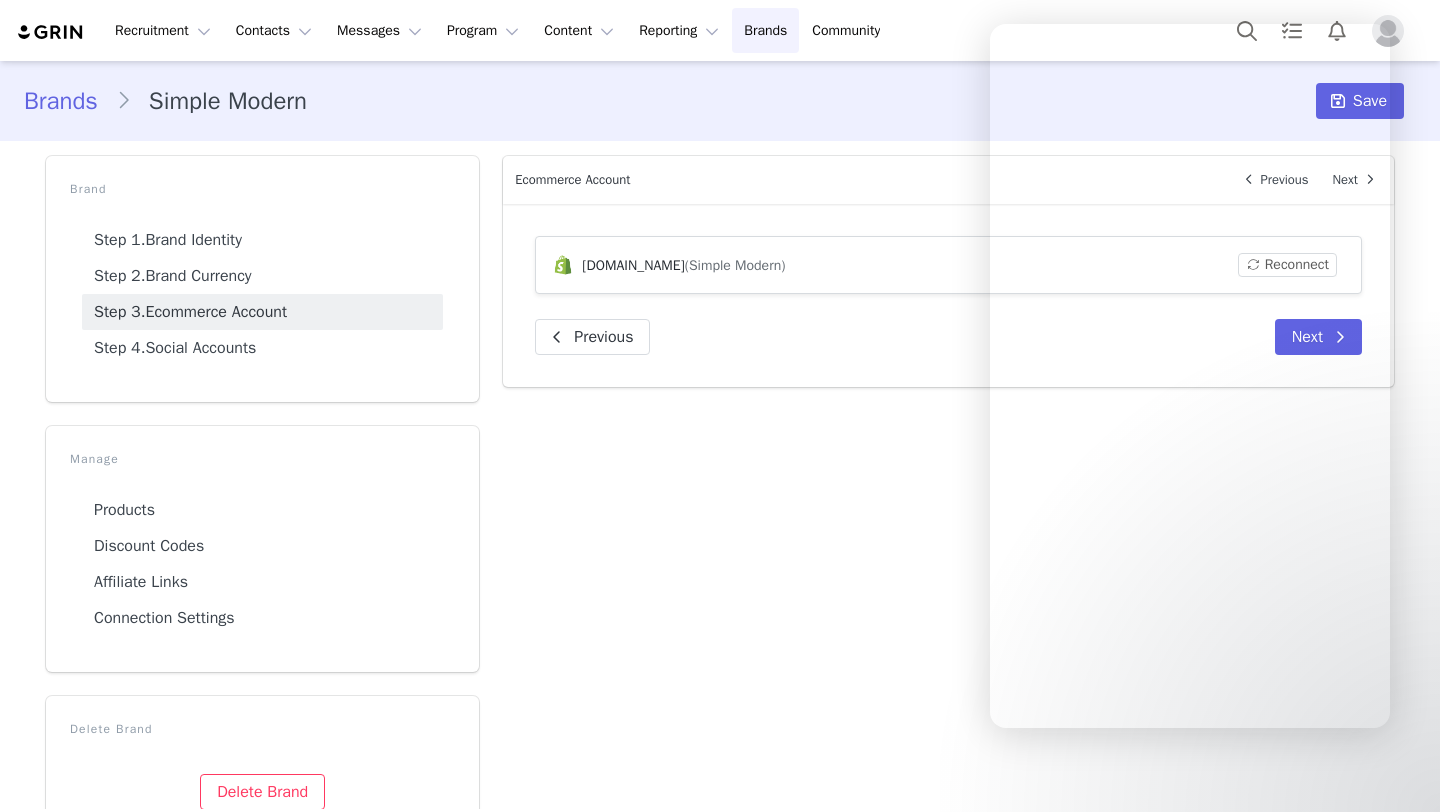 scroll, scrollTop: 0, scrollLeft: 0, axis: both 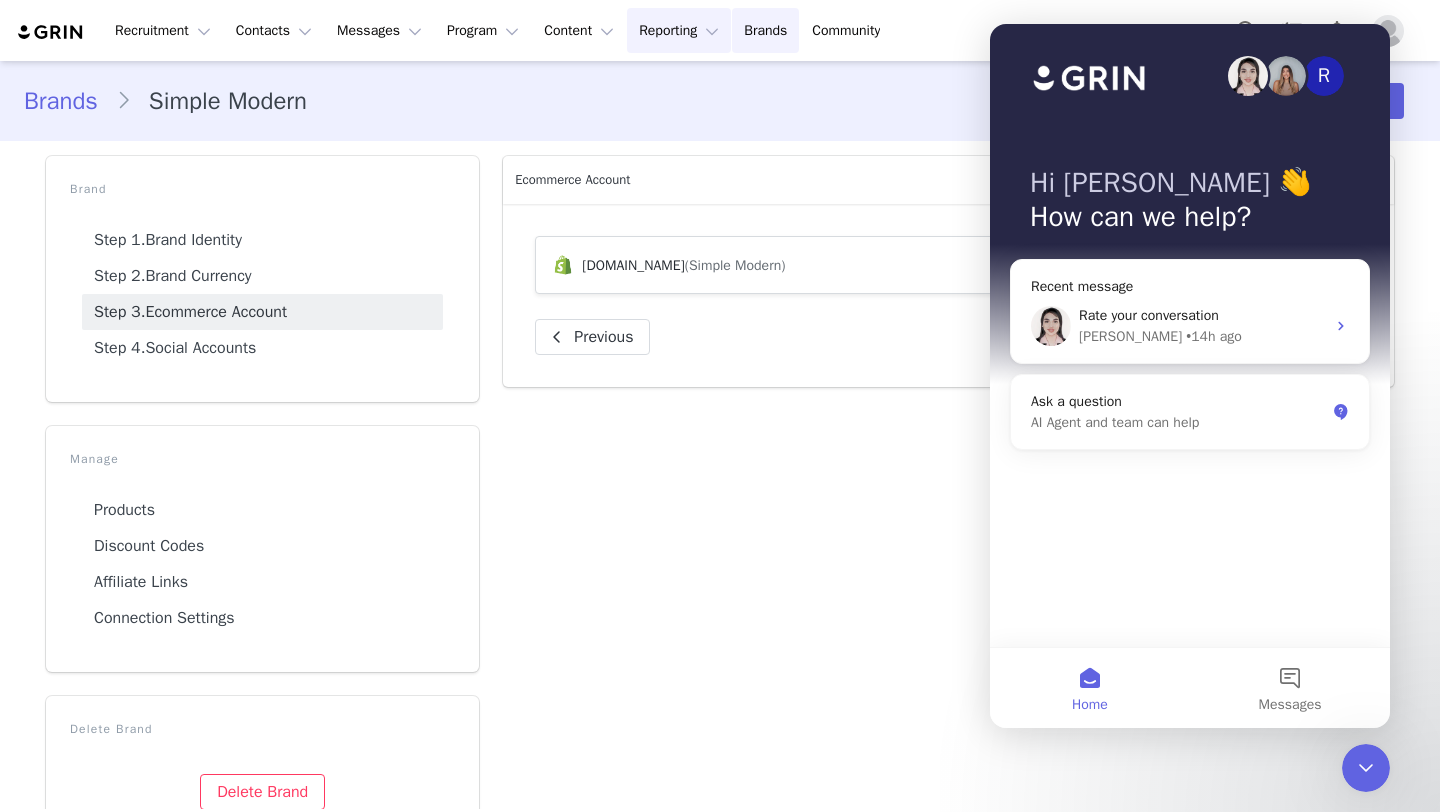 click on "Reporting Reporting" at bounding box center (679, 30) 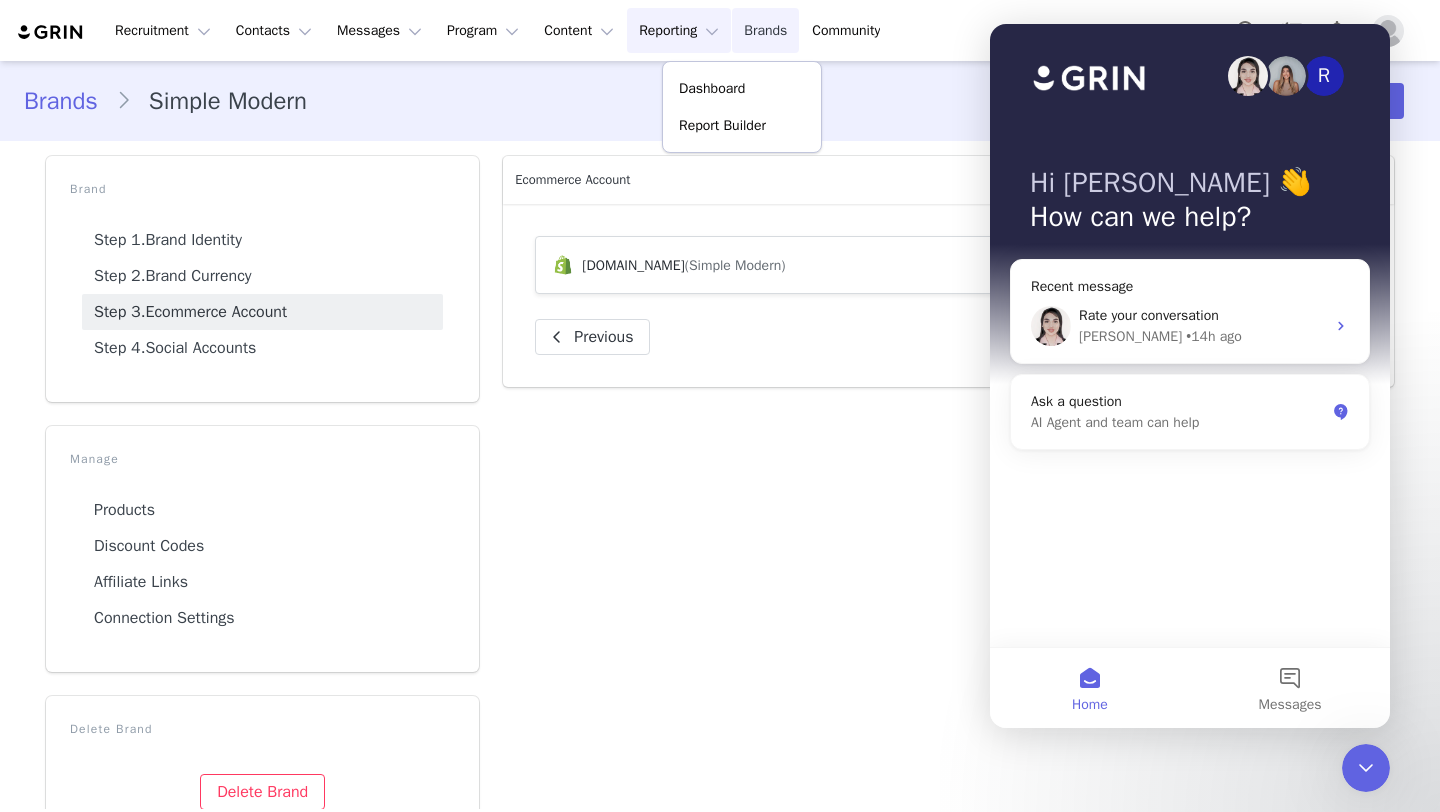 click on "Brands Brands" at bounding box center [765, 30] 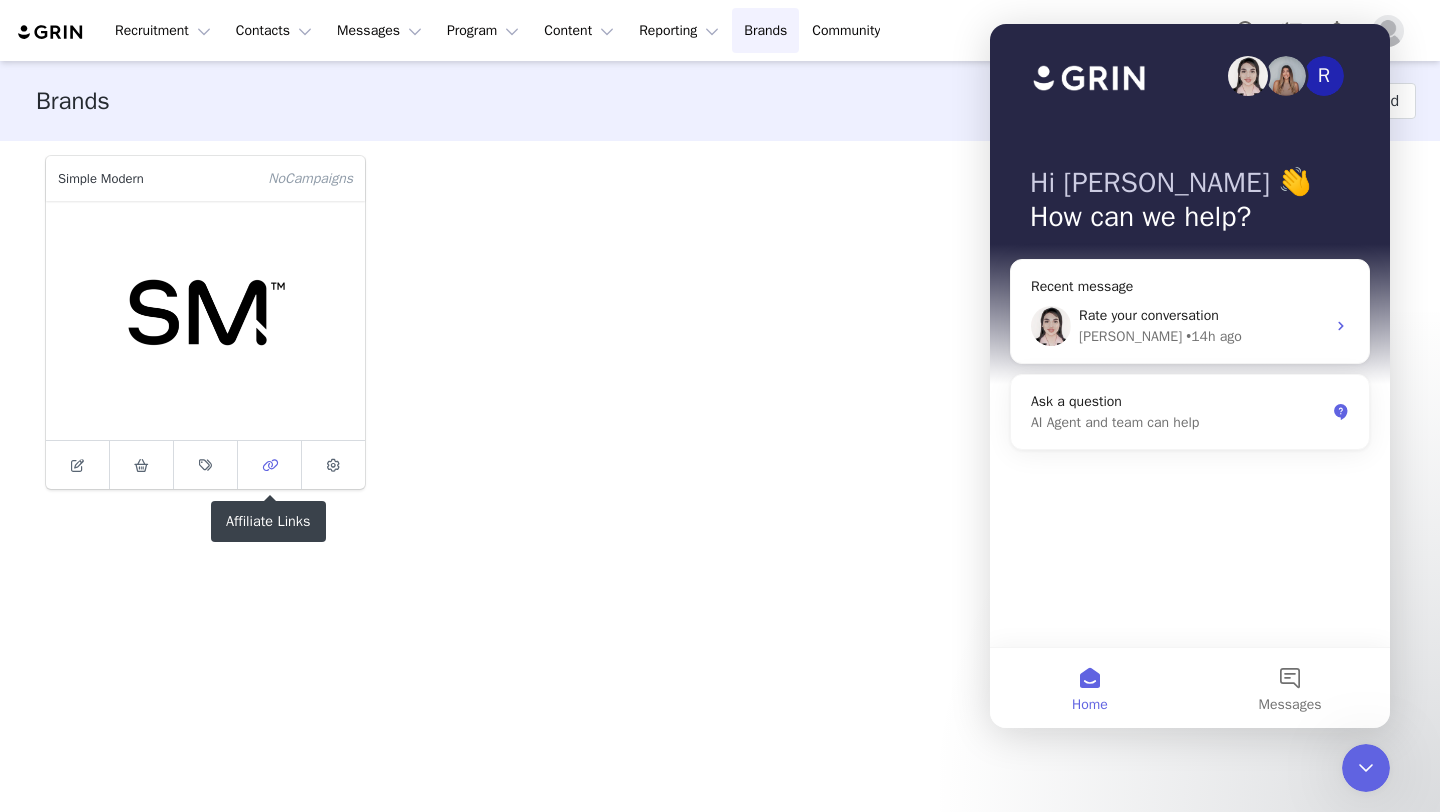 click at bounding box center [270, 465] 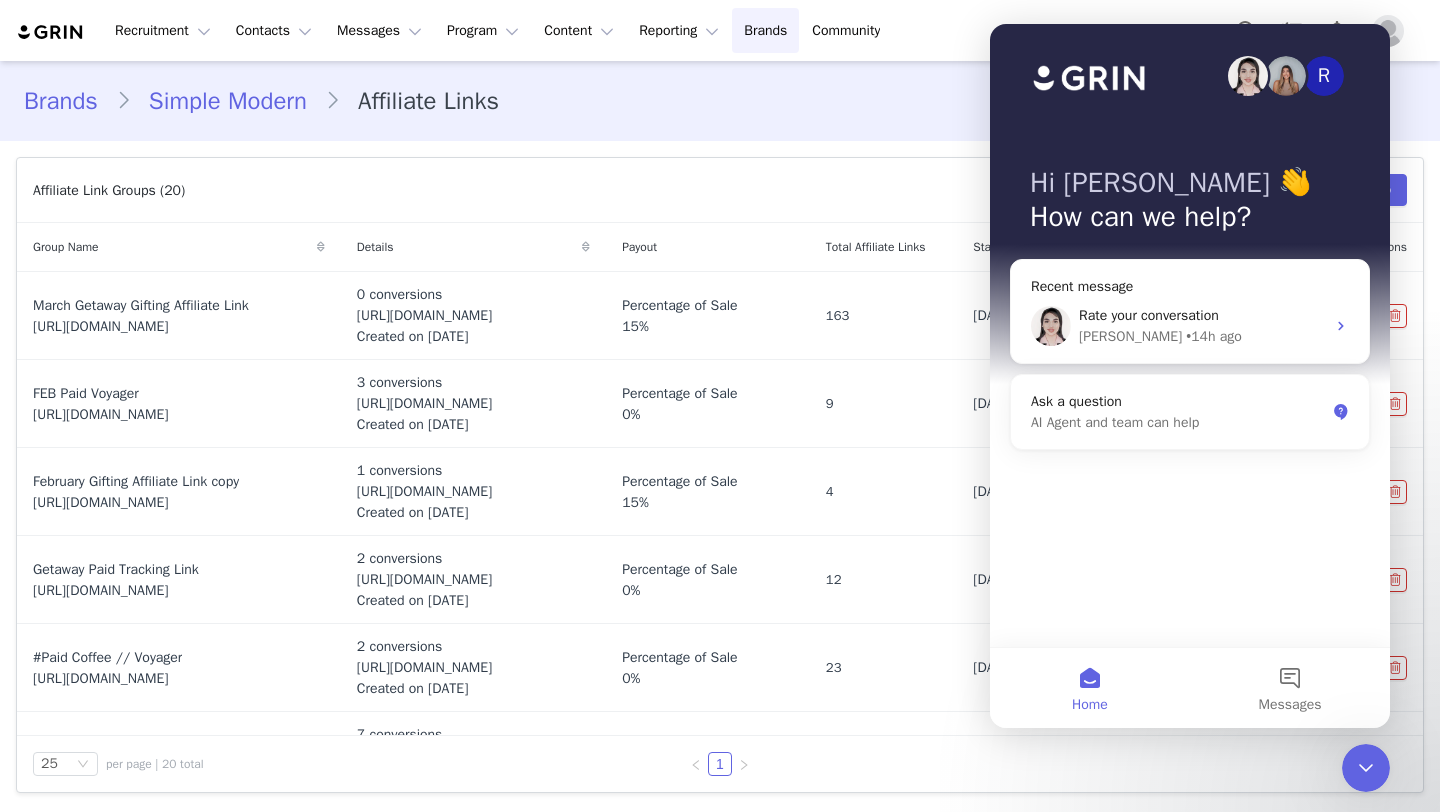 click 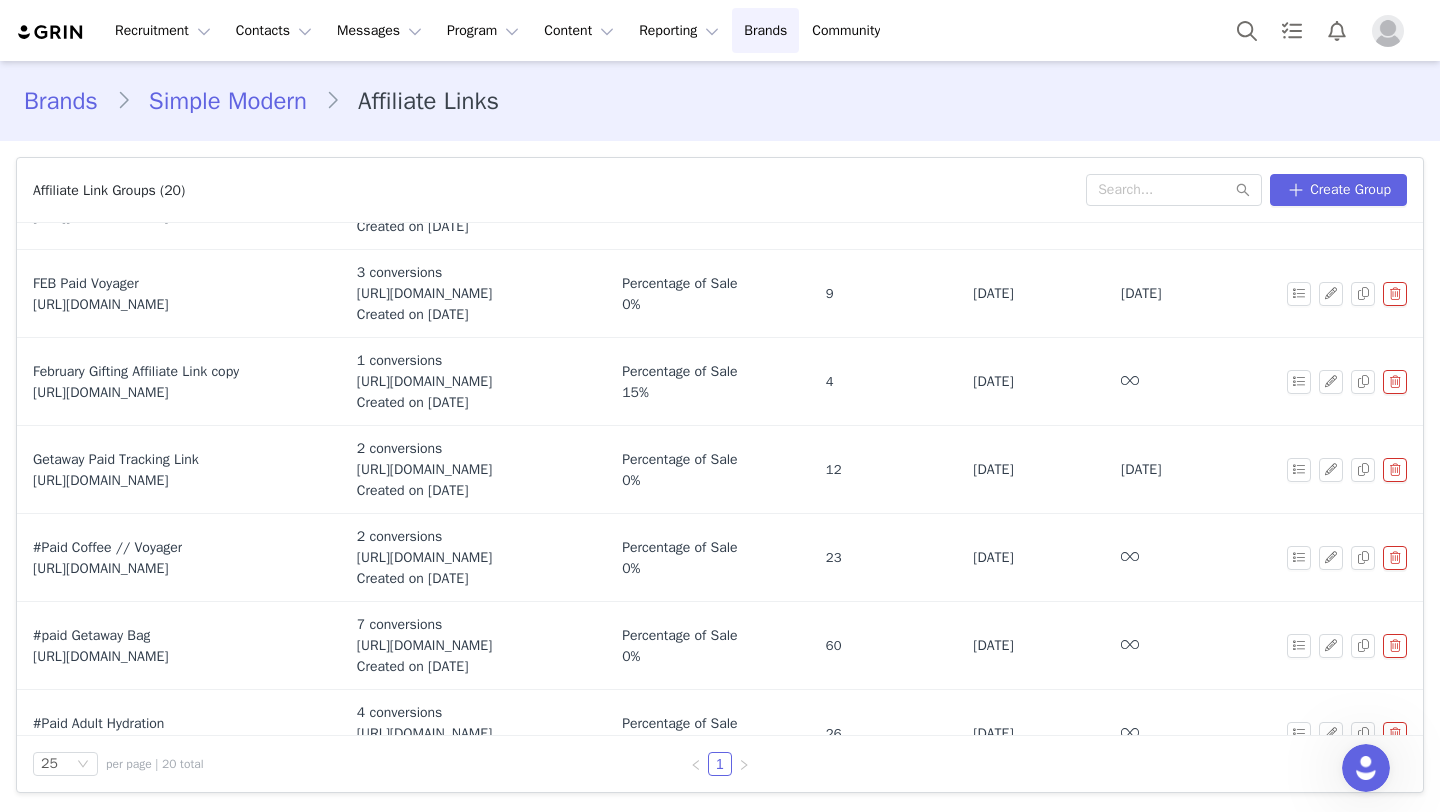 scroll, scrollTop: 0, scrollLeft: 0, axis: both 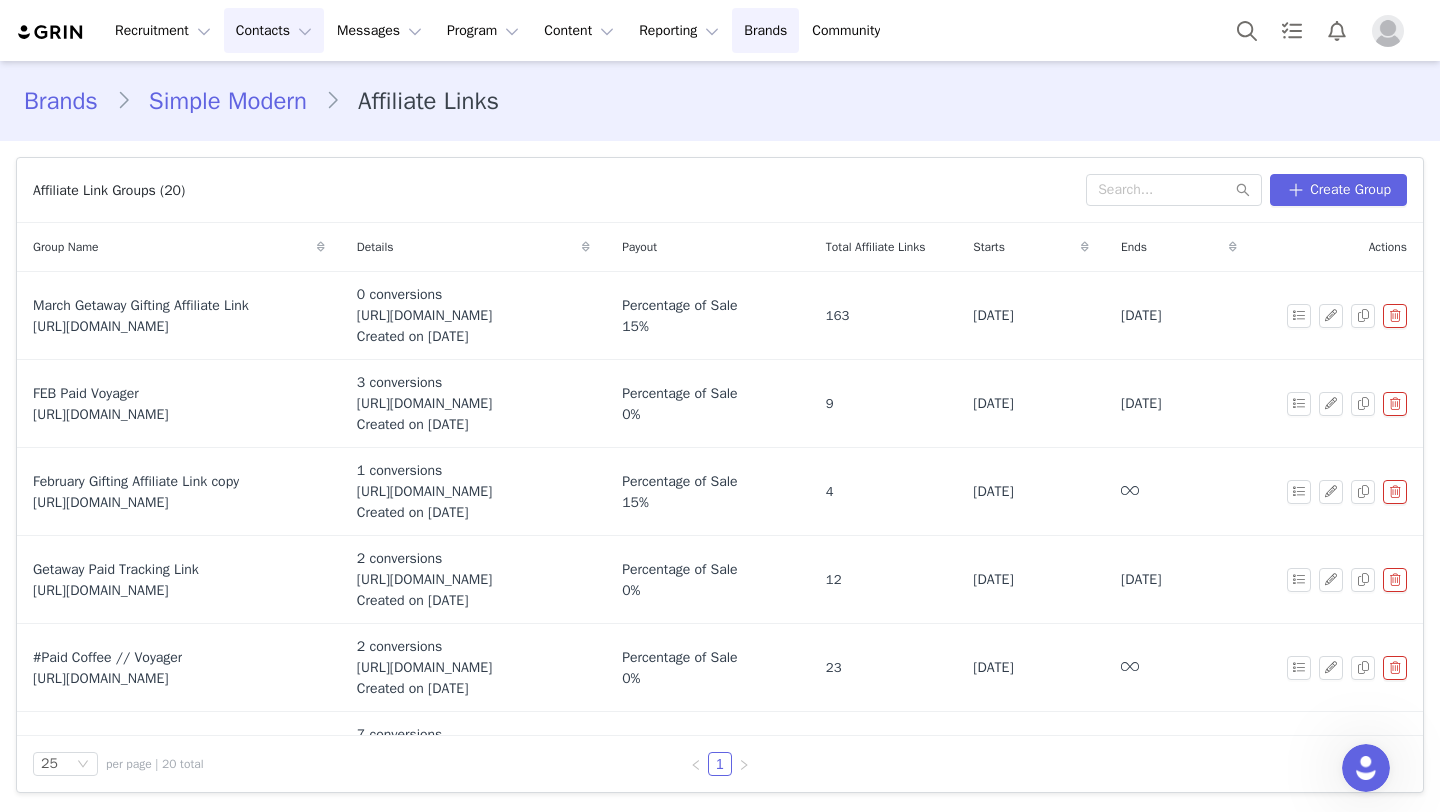 click on "Contacts Contacts" at bounding box center [274, 30] 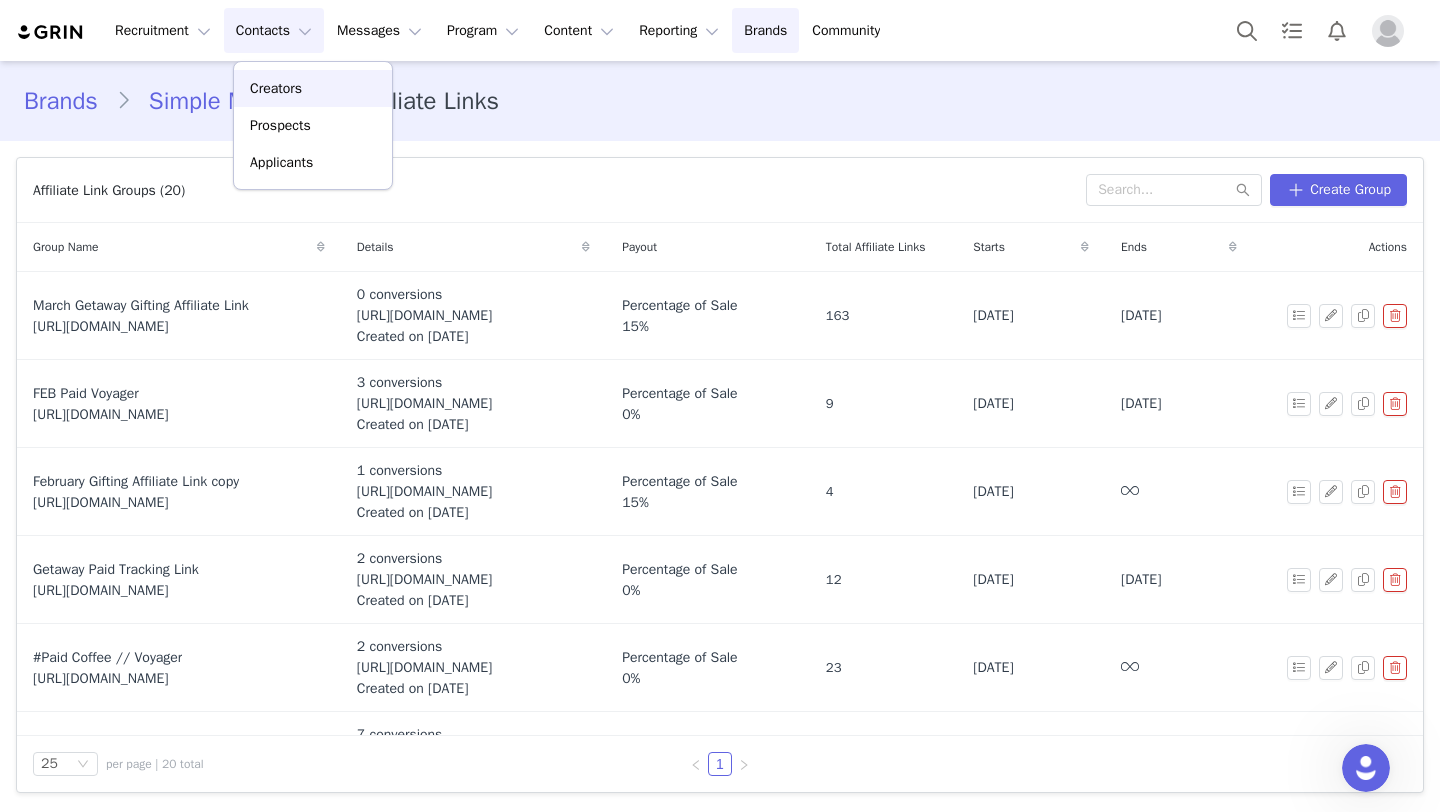 click on "Creators" at bounding box center [276, 88] 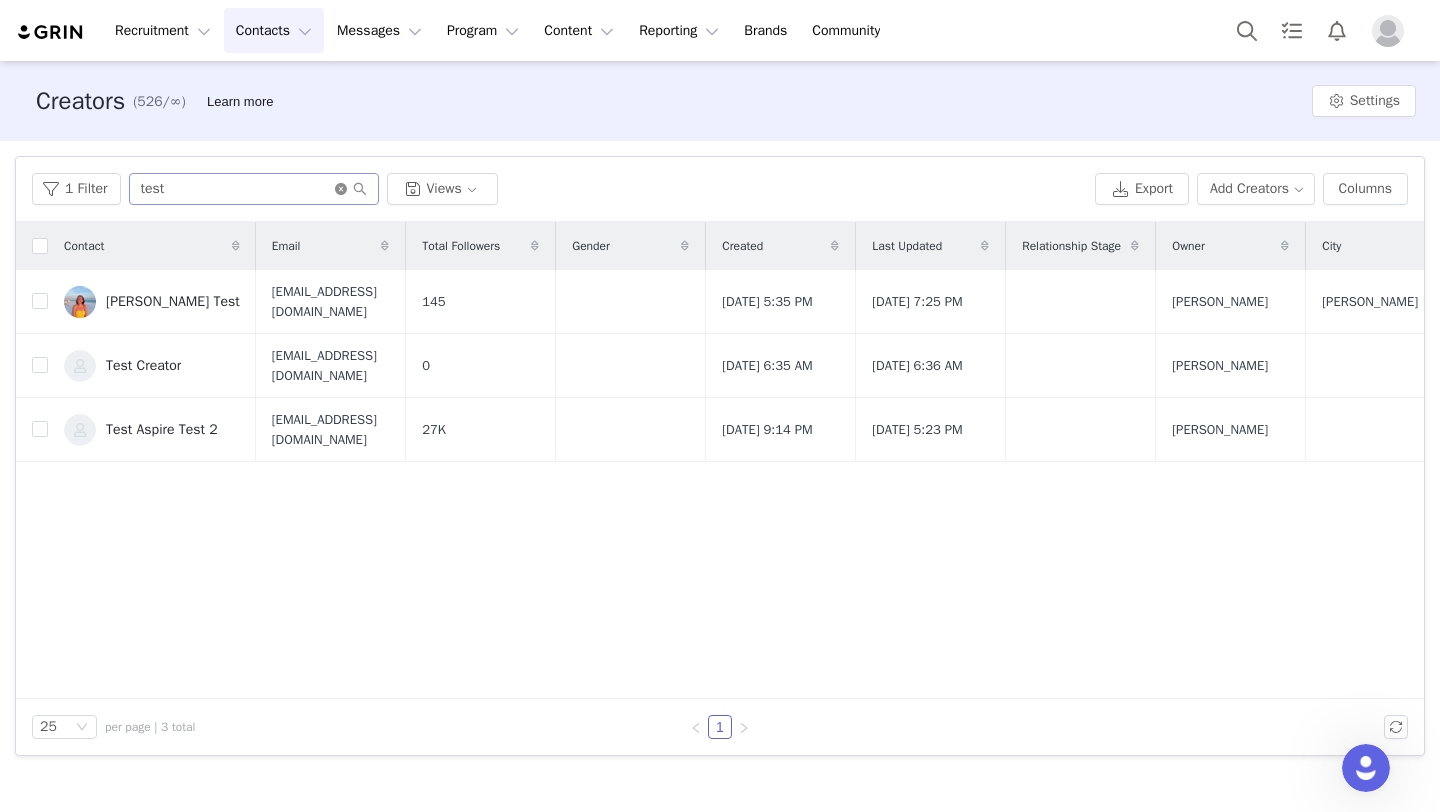 click 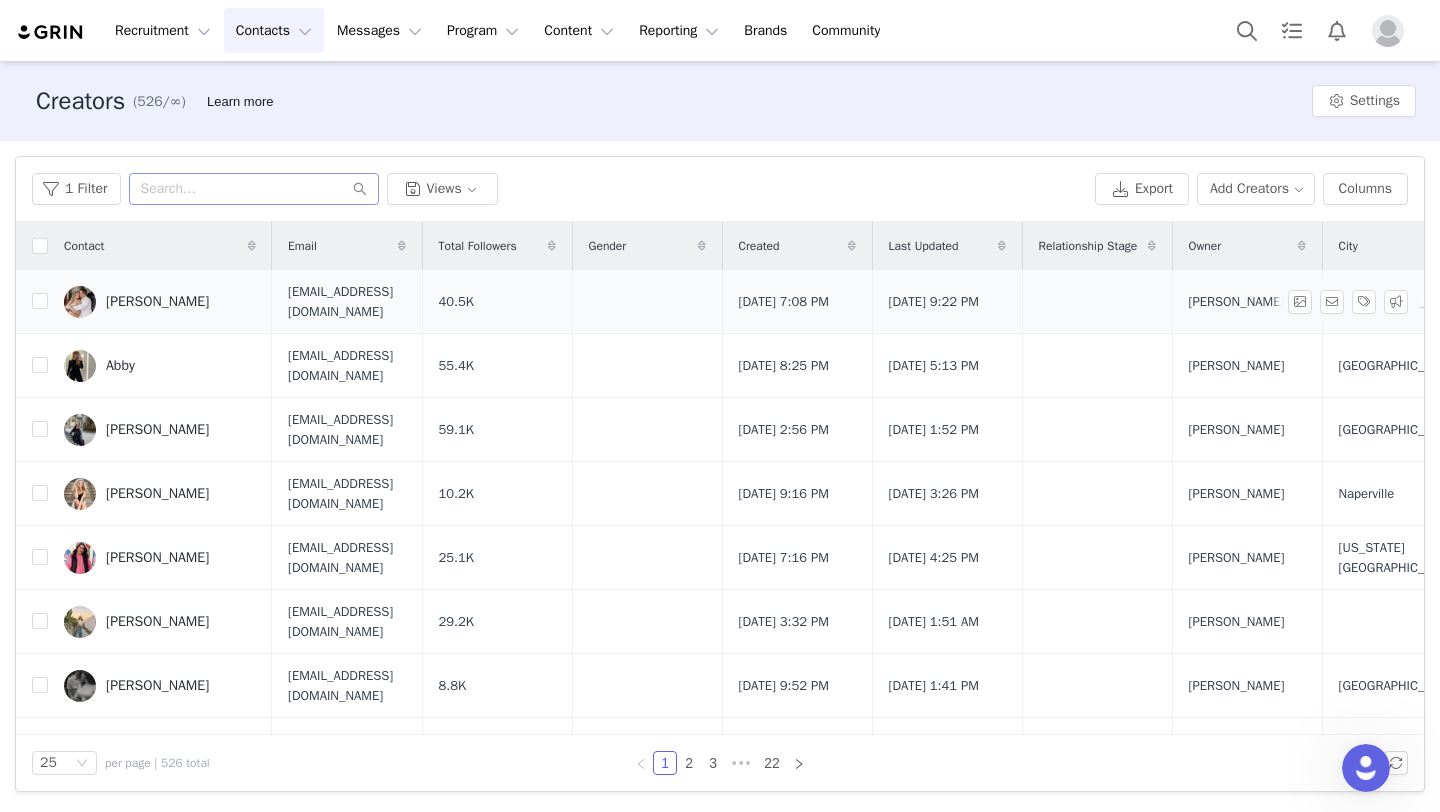 click on "[PERSON_NAME]" at bounding box center (157, 302) 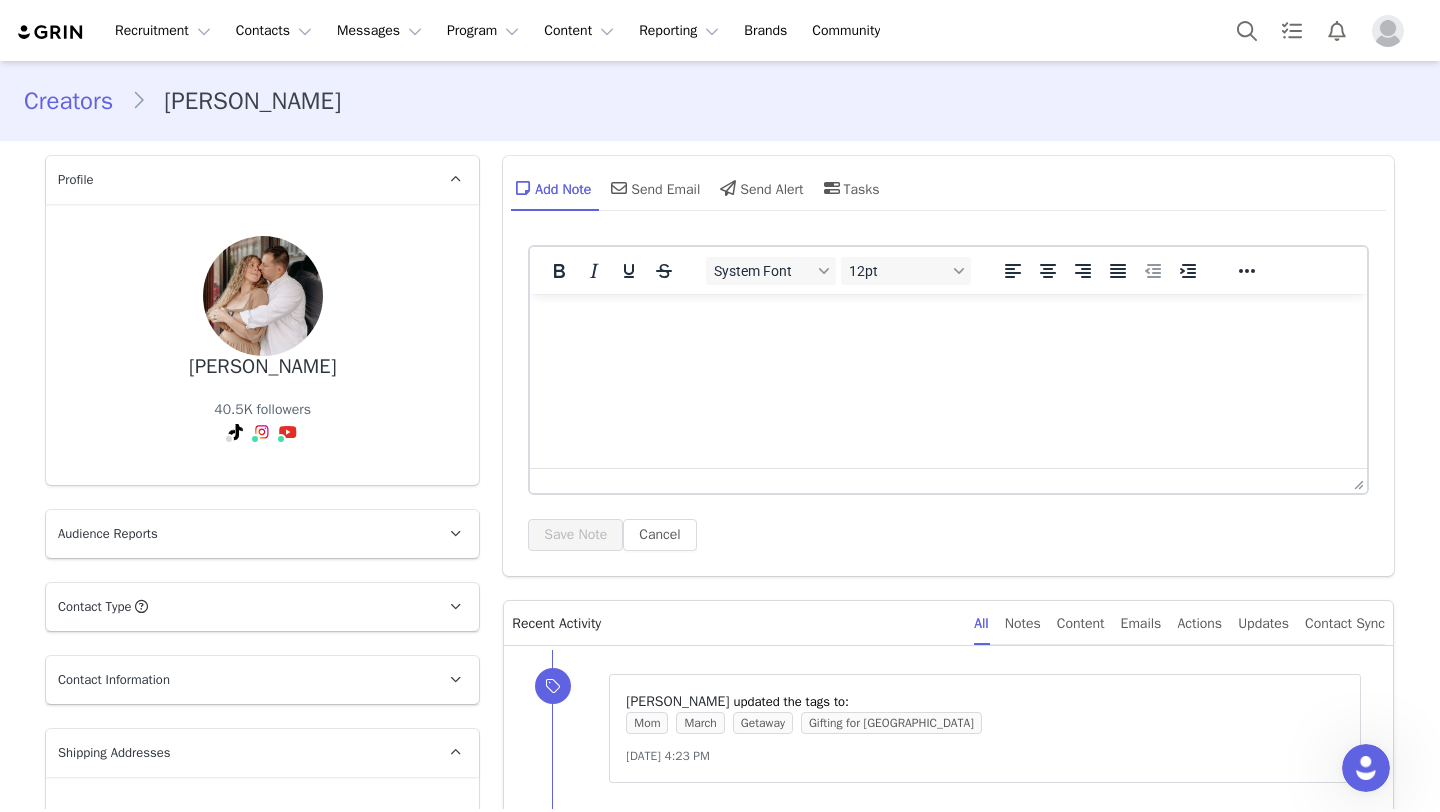 scroll, scrollTop: 342, scrollLeft: 0, axis: vertical 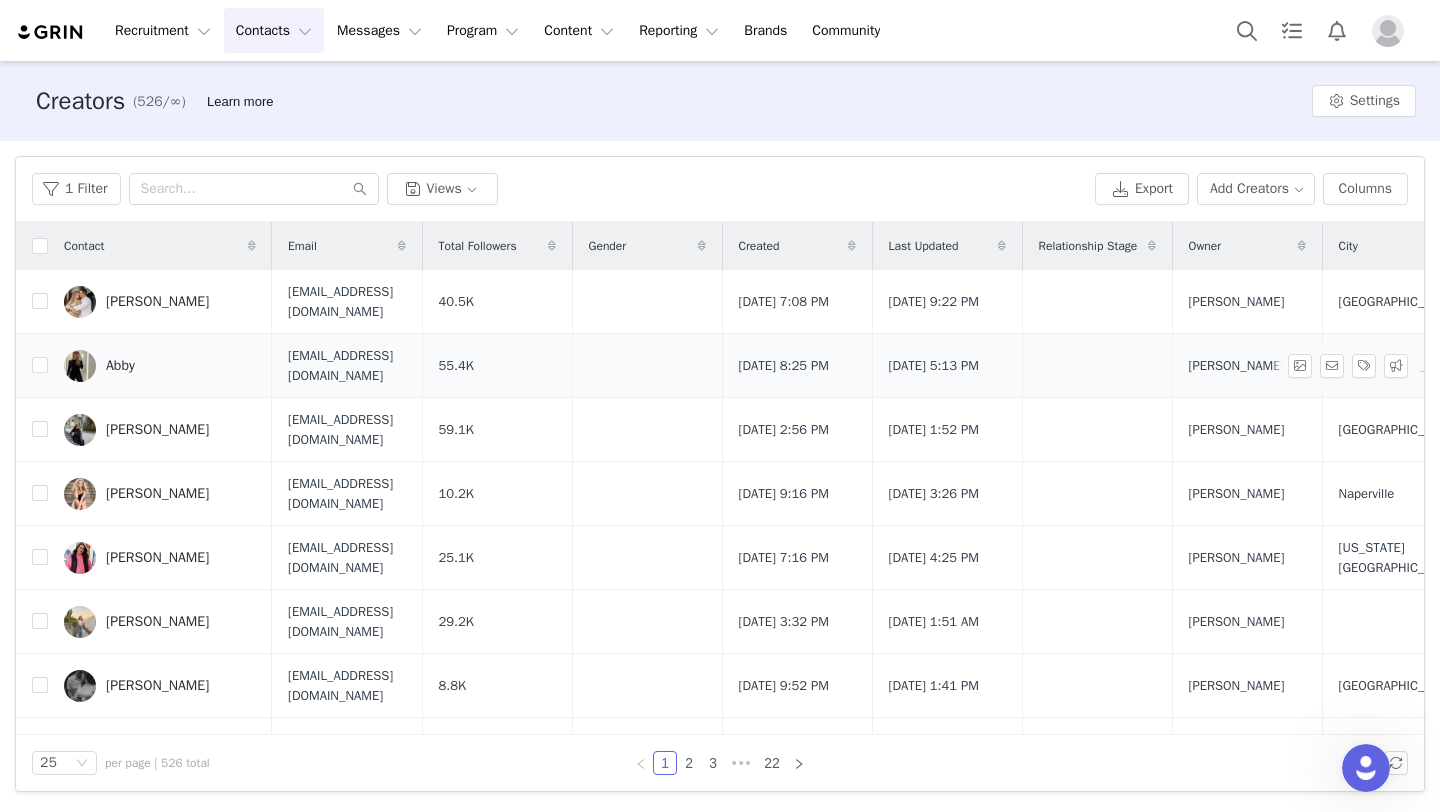 click on "Abby" at bounding box center (160, 366) 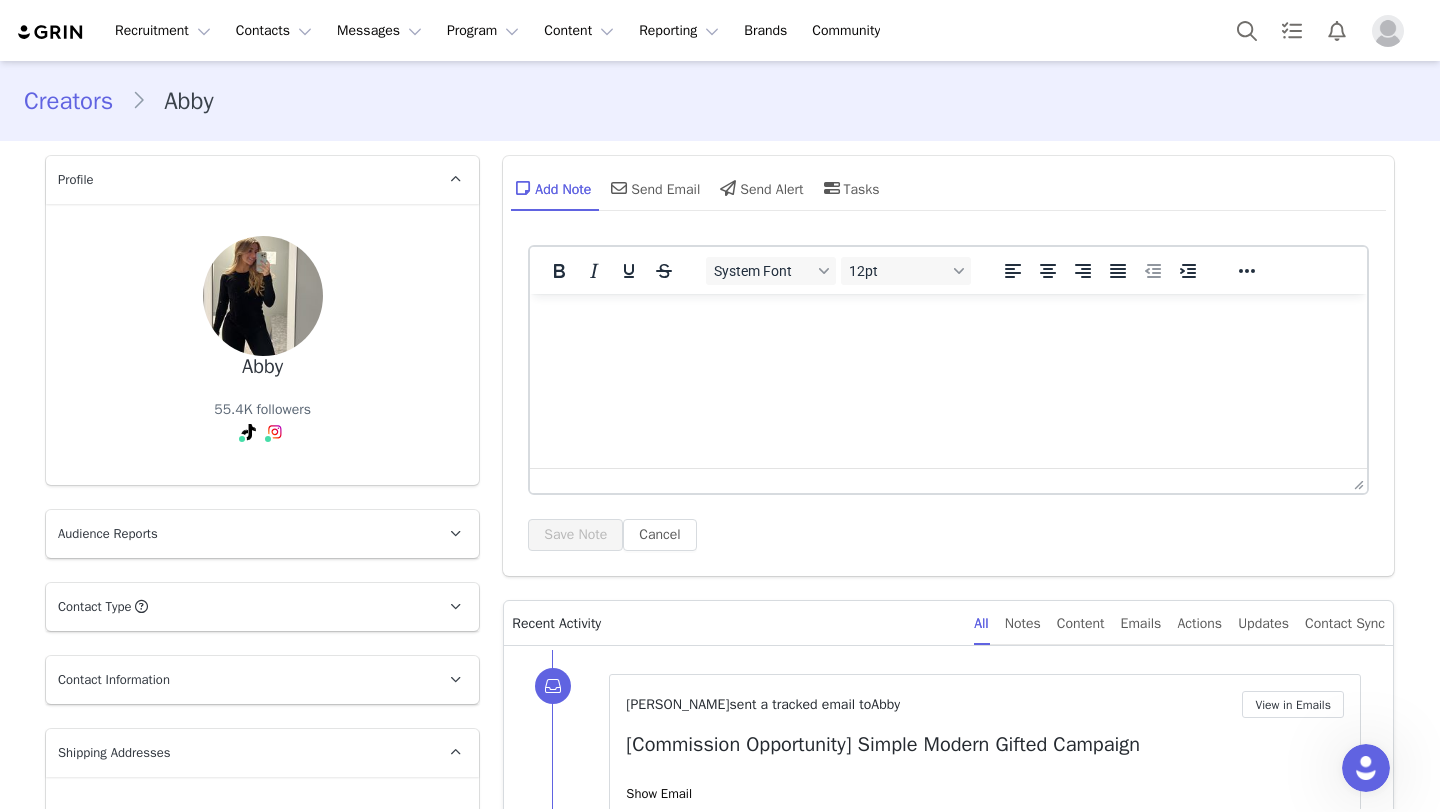scroll, scrollTop: 0, scrollLeft: 0, axis: both 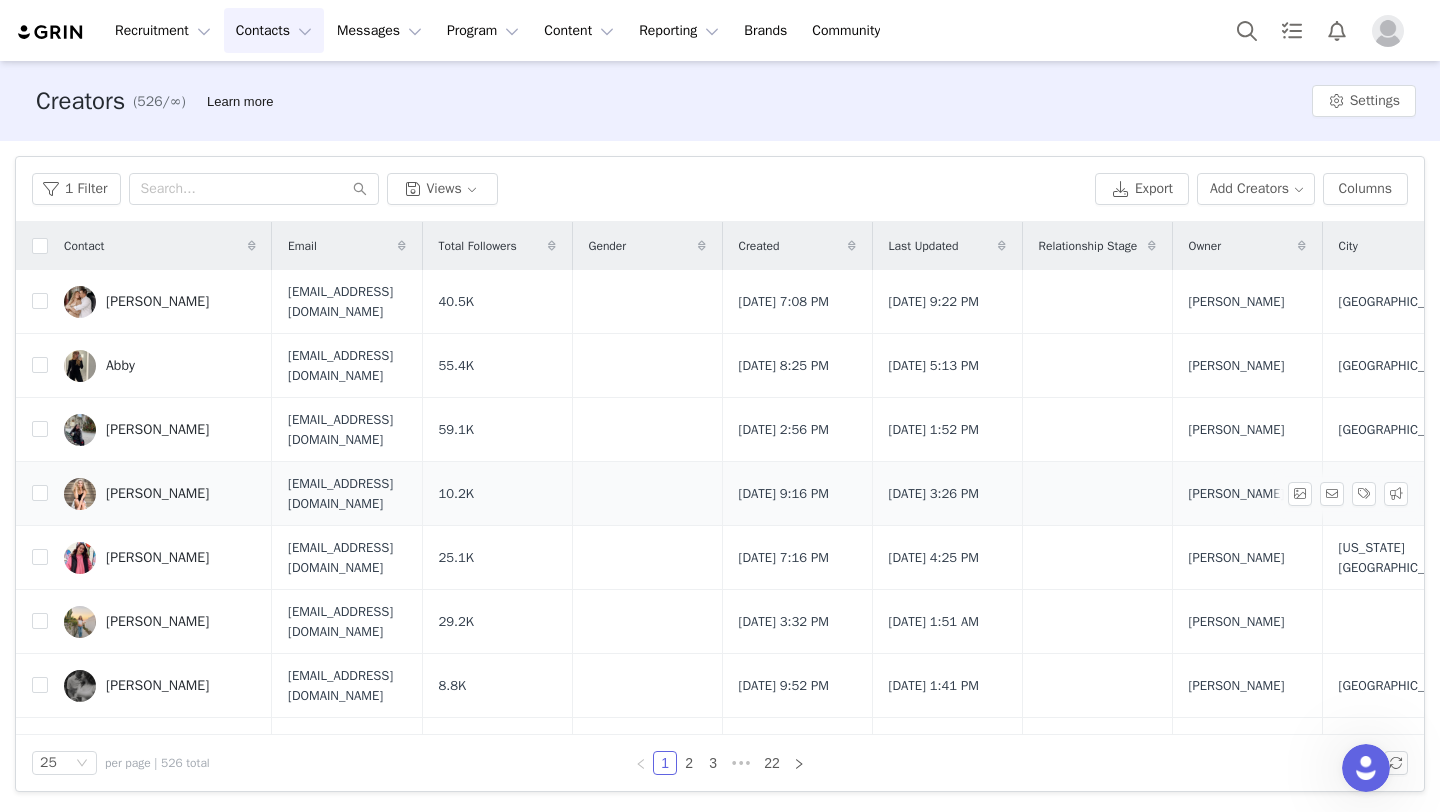 click on "[PERSON_NAME]" at bounding box center [157, 494] 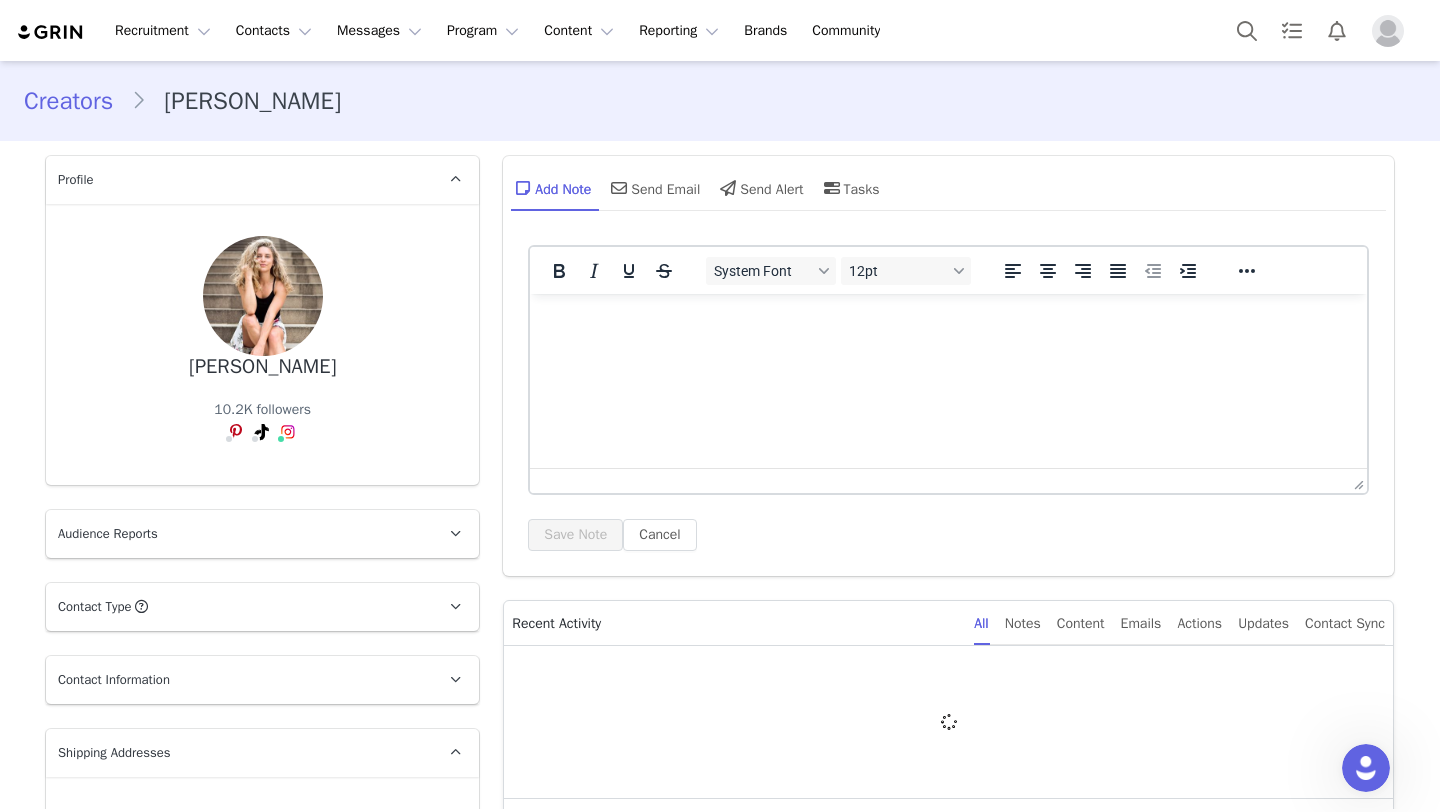 scroll, scrollTop: 0, scrollLeft: 0, axis: both 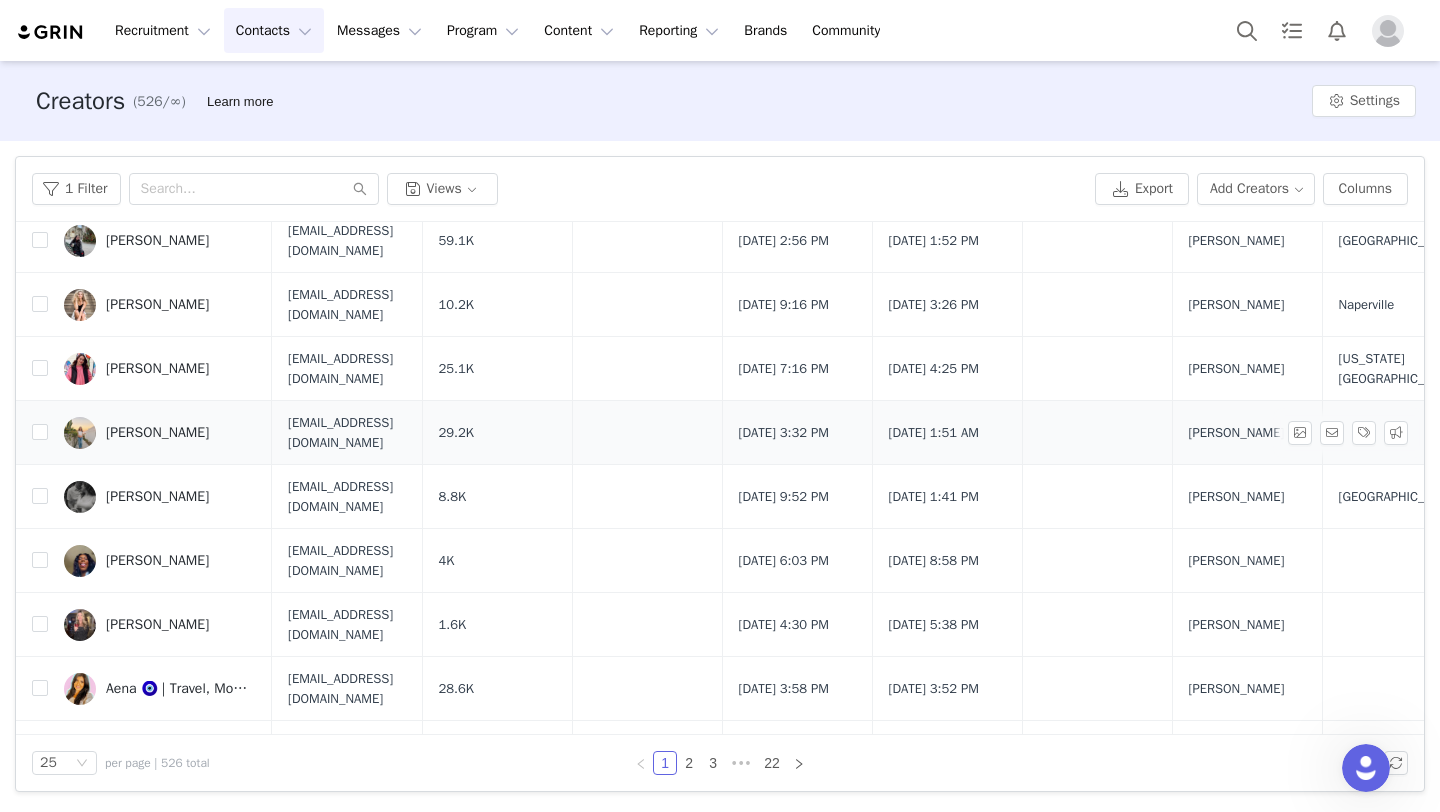 click on "[PERSON_NAME]" at bounding box center [160, 433] 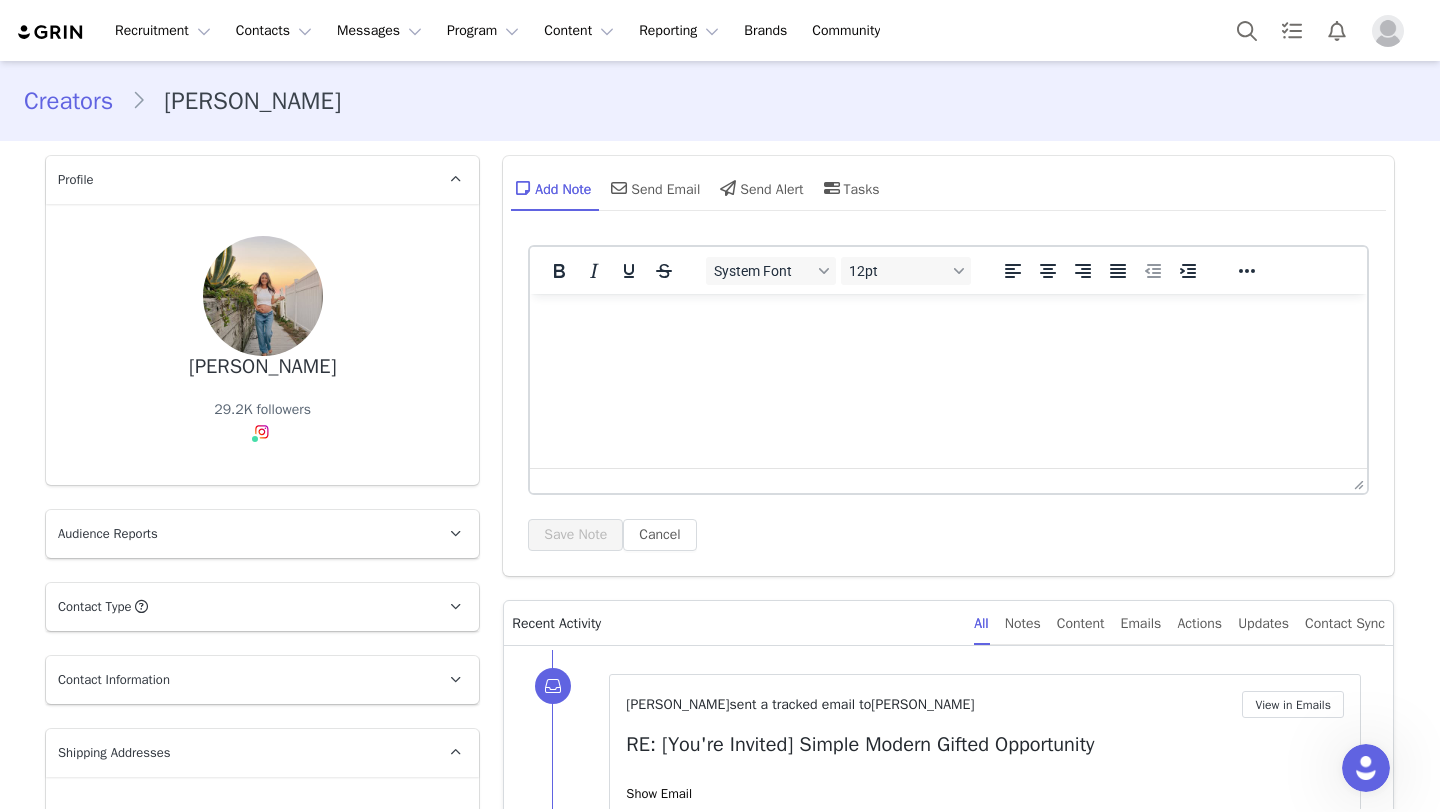 scroll, scrollTop: 0, scrollLeft: 0, axis: both 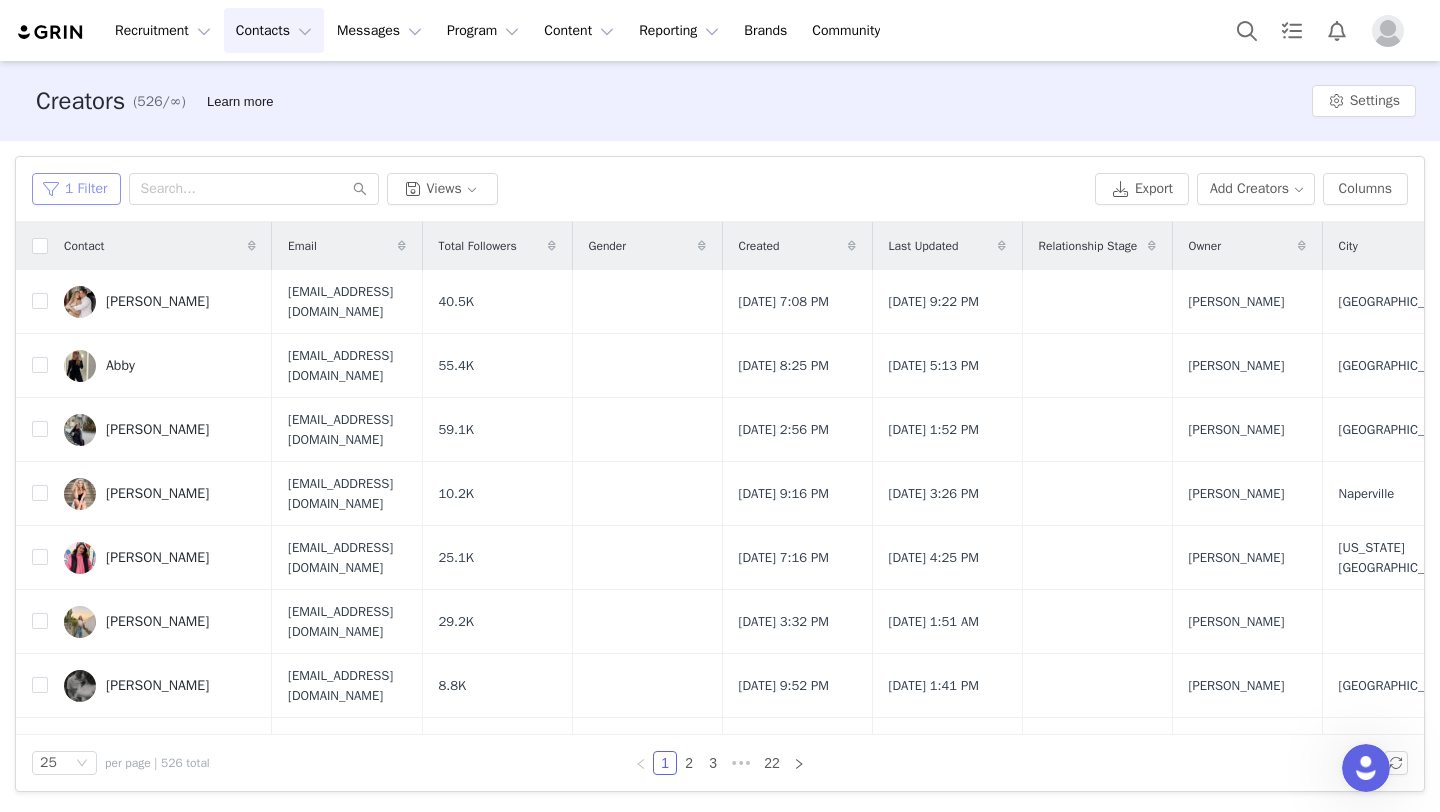 click on "1 Filter" at bounding box center [76, 189] 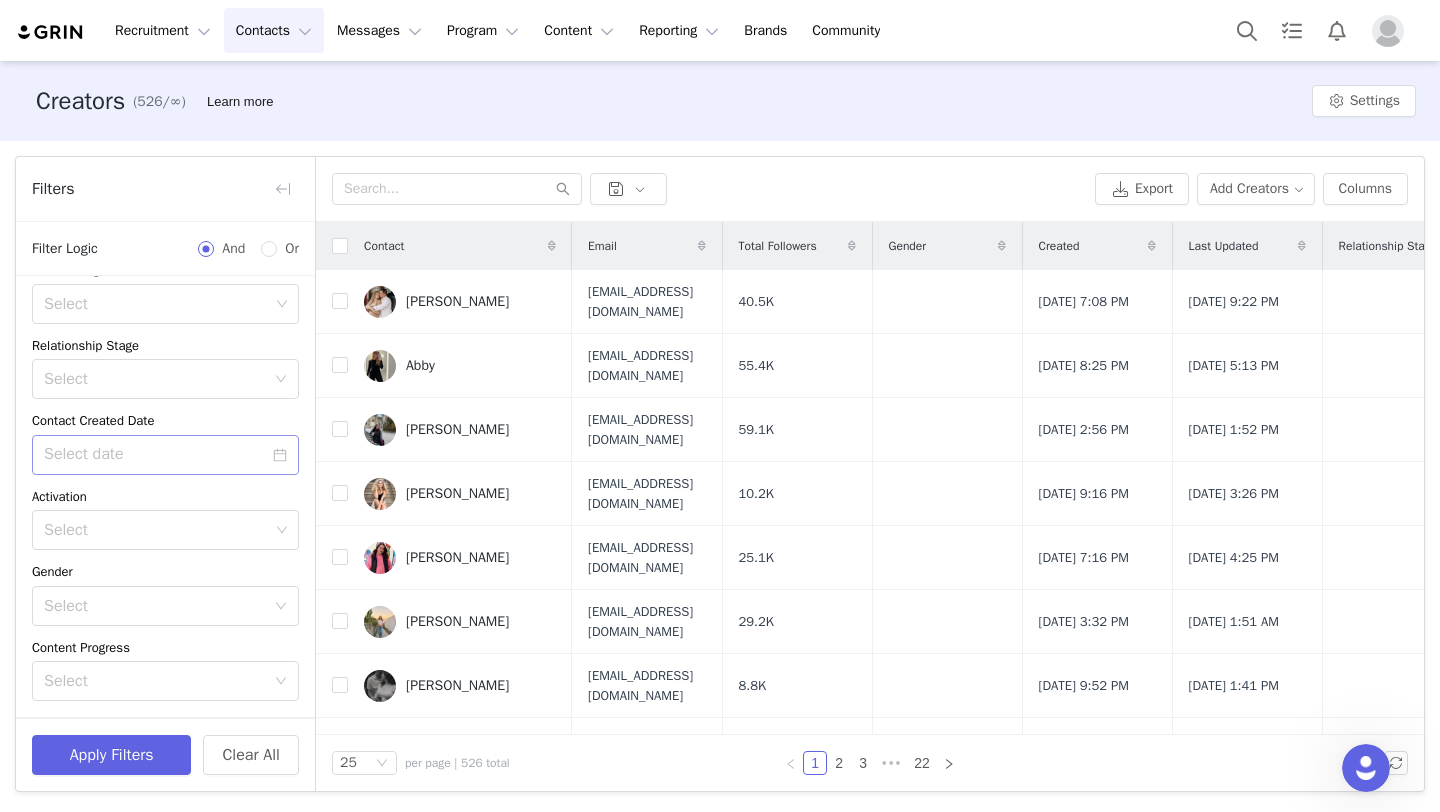 scroll, scrollTop: 247, scrollLeft: 0, axis: vertical 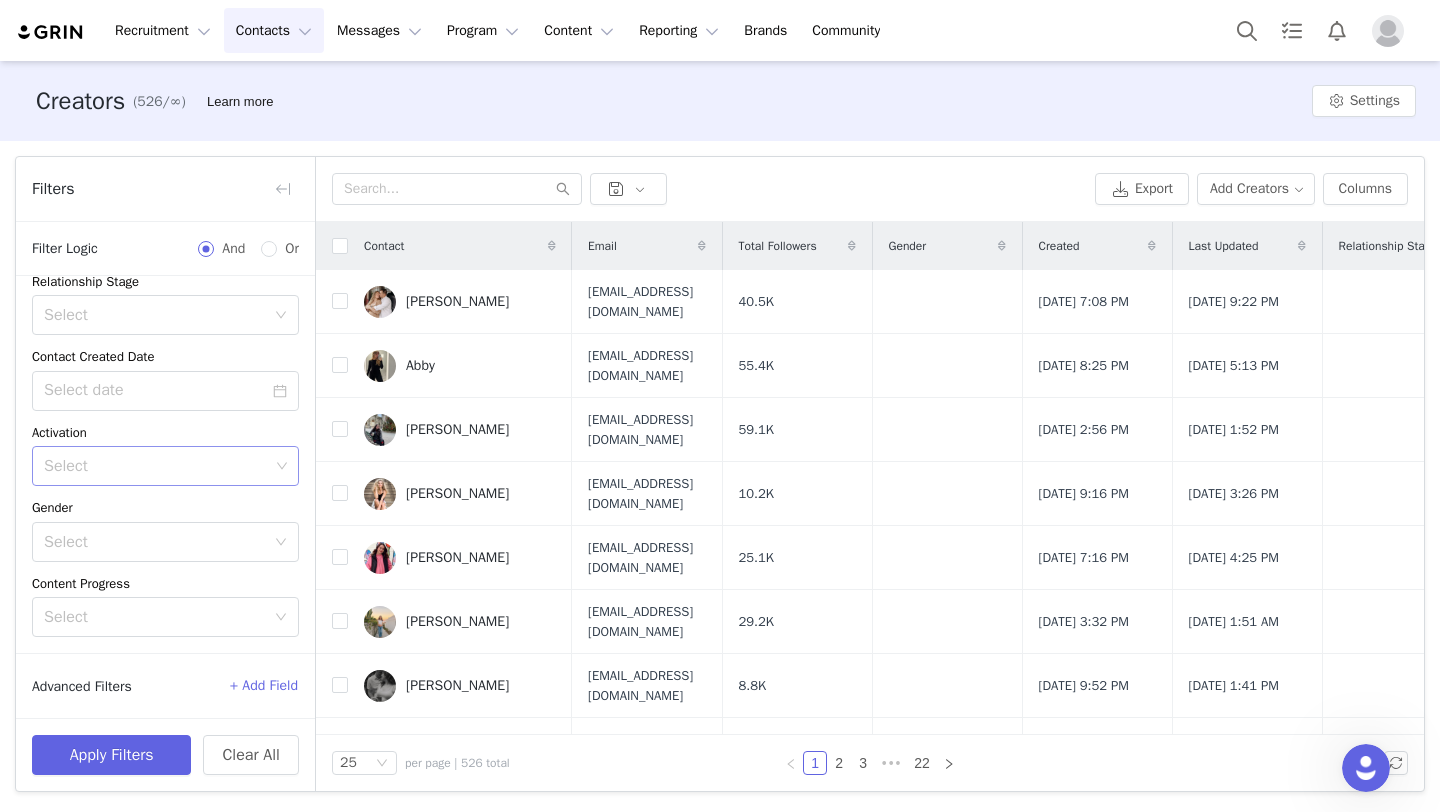 click on "Select" at bounding box center (156, 466) 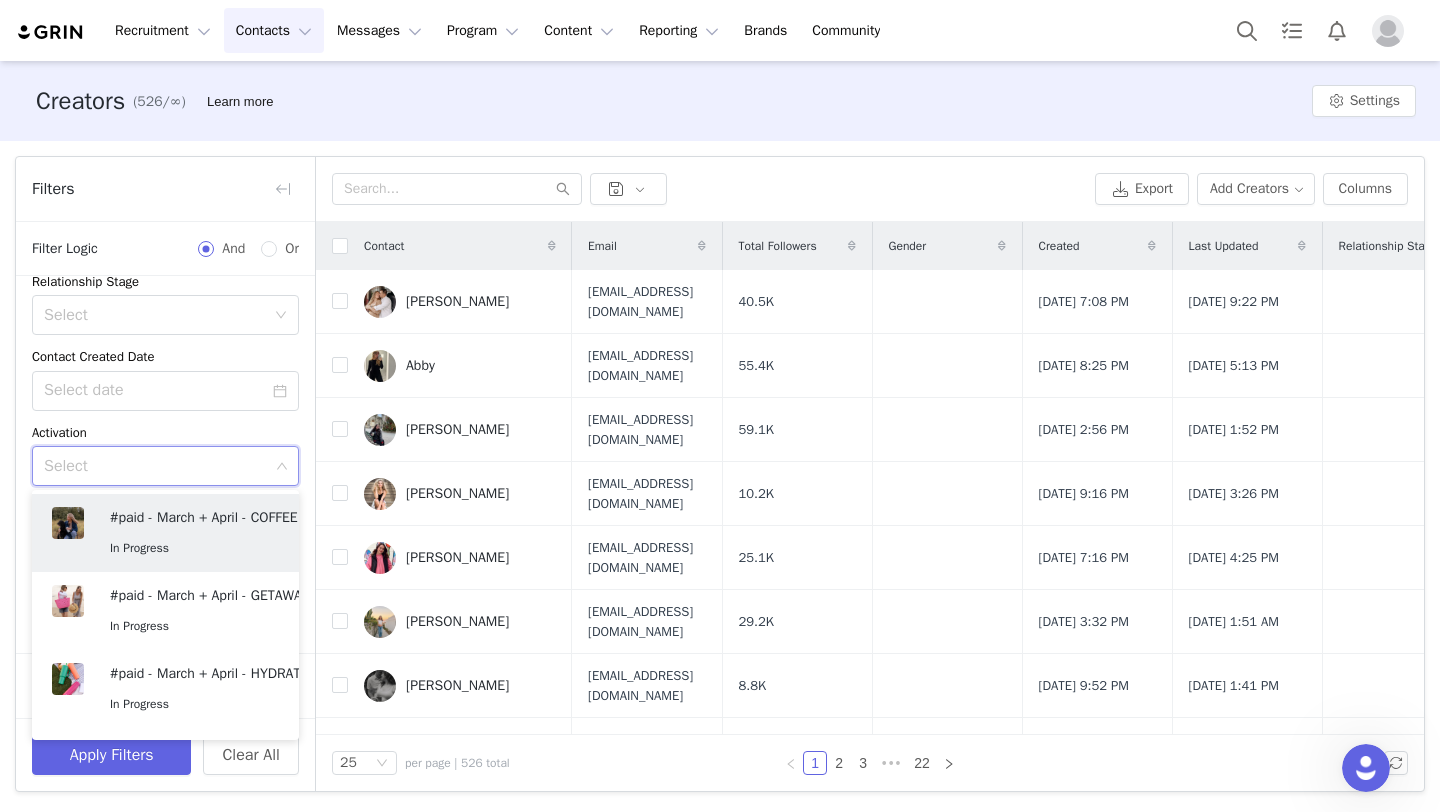 click on "Activation" at bounding box center [165, 433] 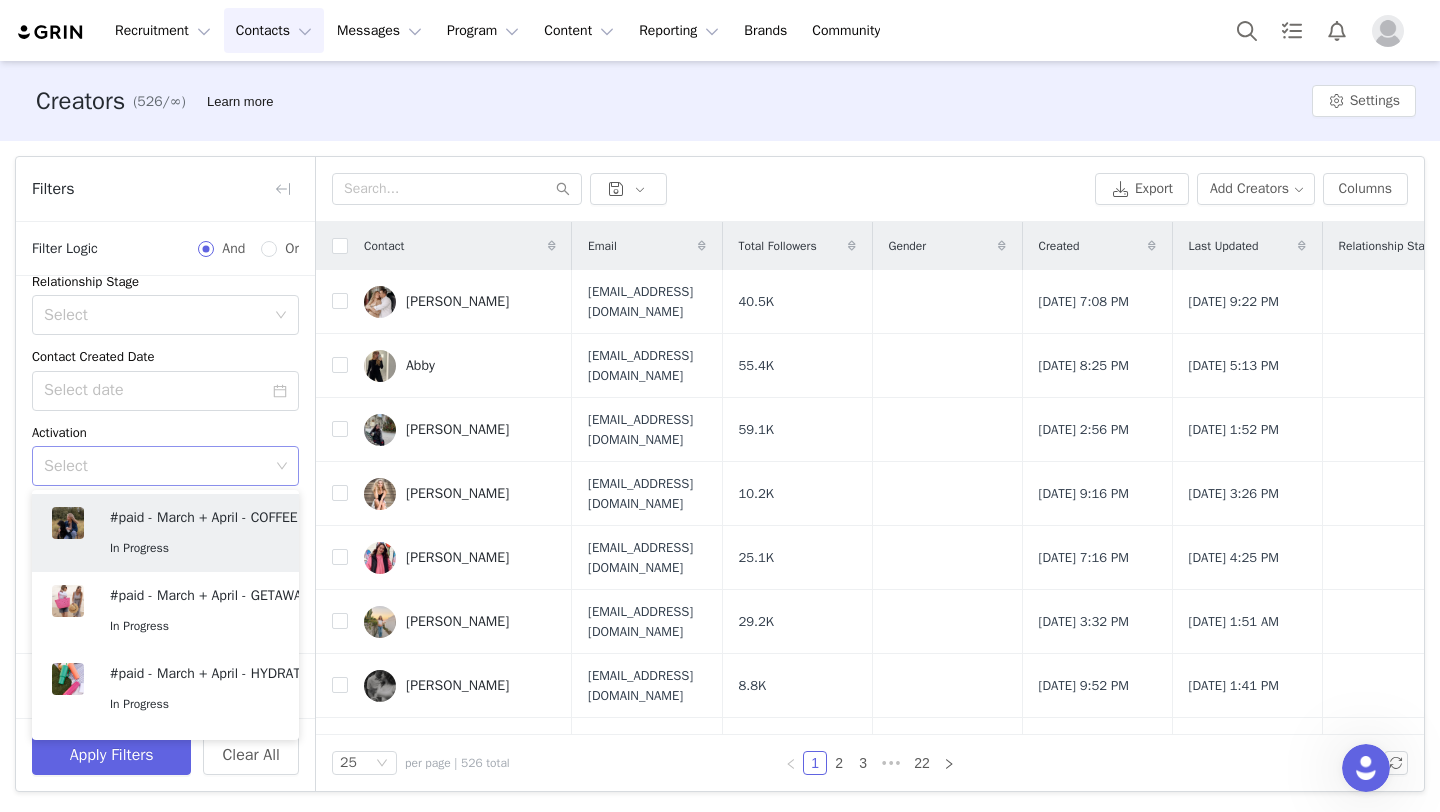 click on "Select" at bounding box center [156, 466] 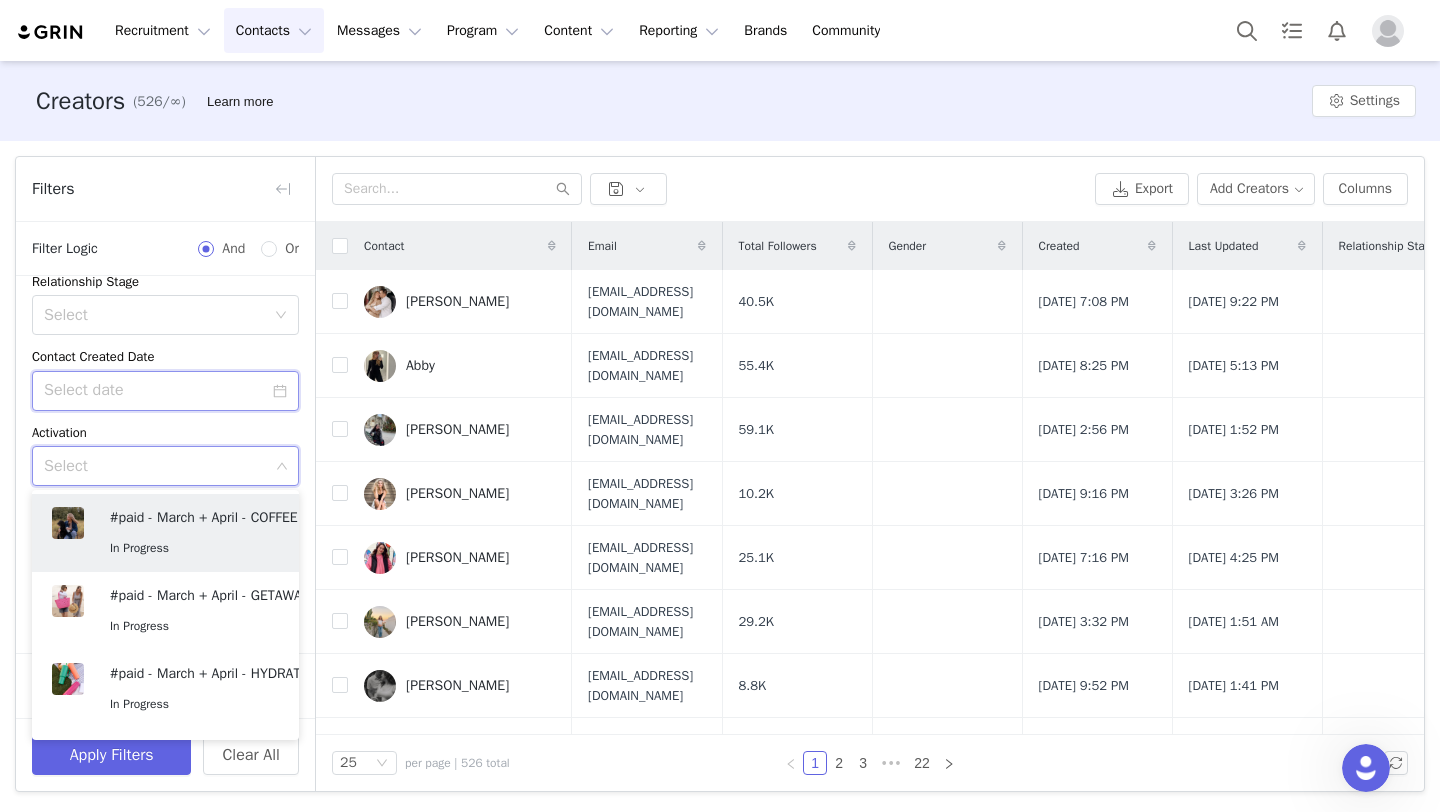 click at bounding box center [165, 391] 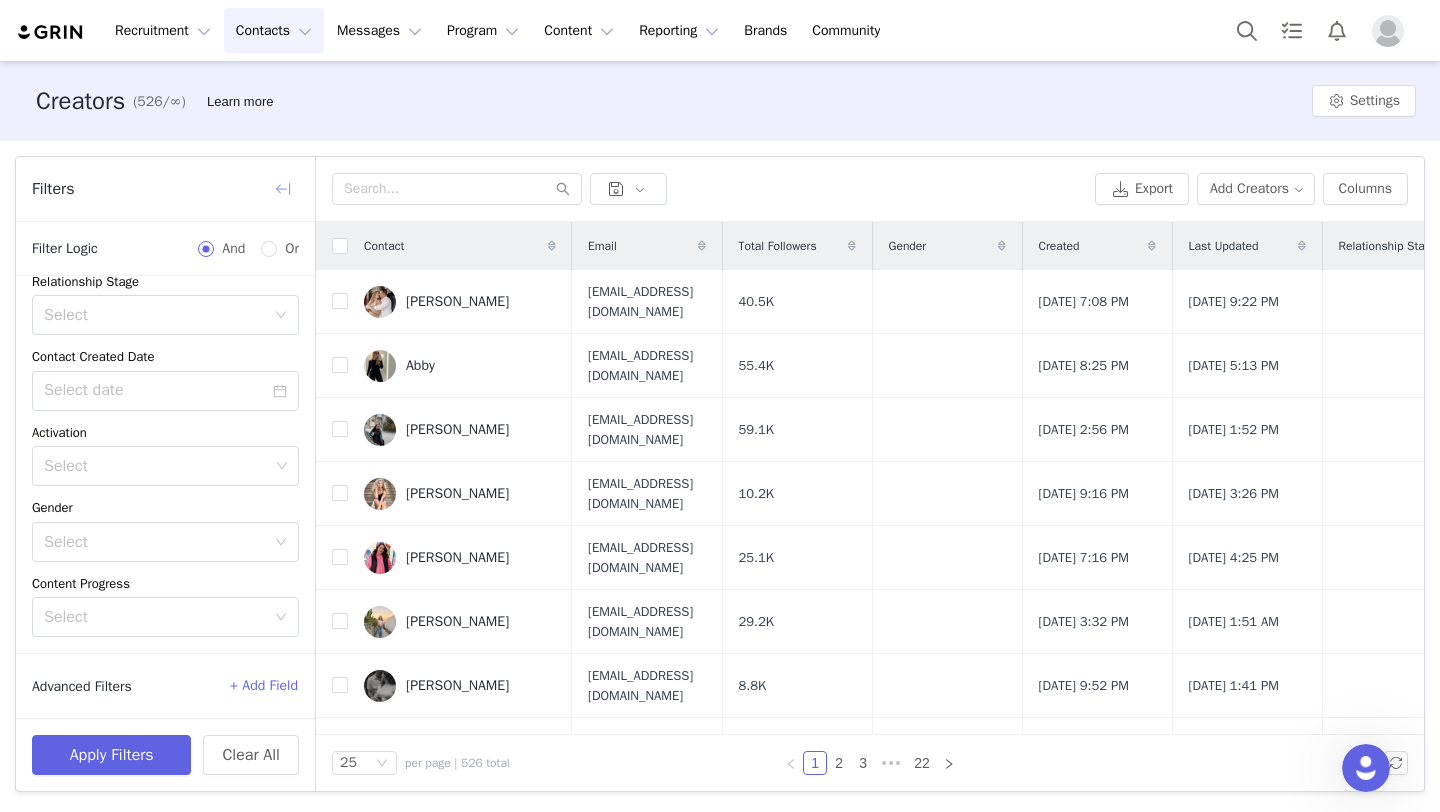 click at bounding box center (283, 189) 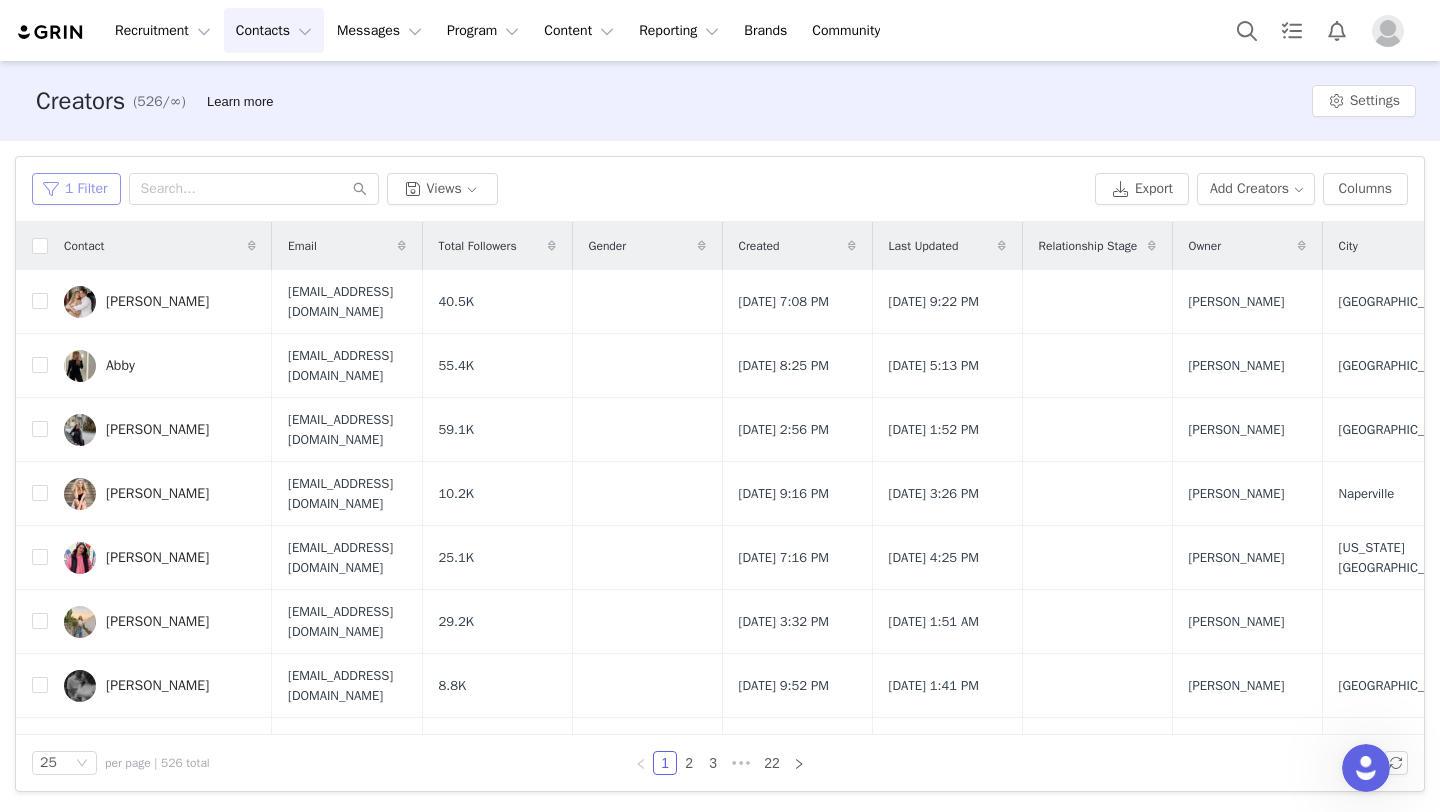 click on "1 Filter" at bounding box center (76, 189) 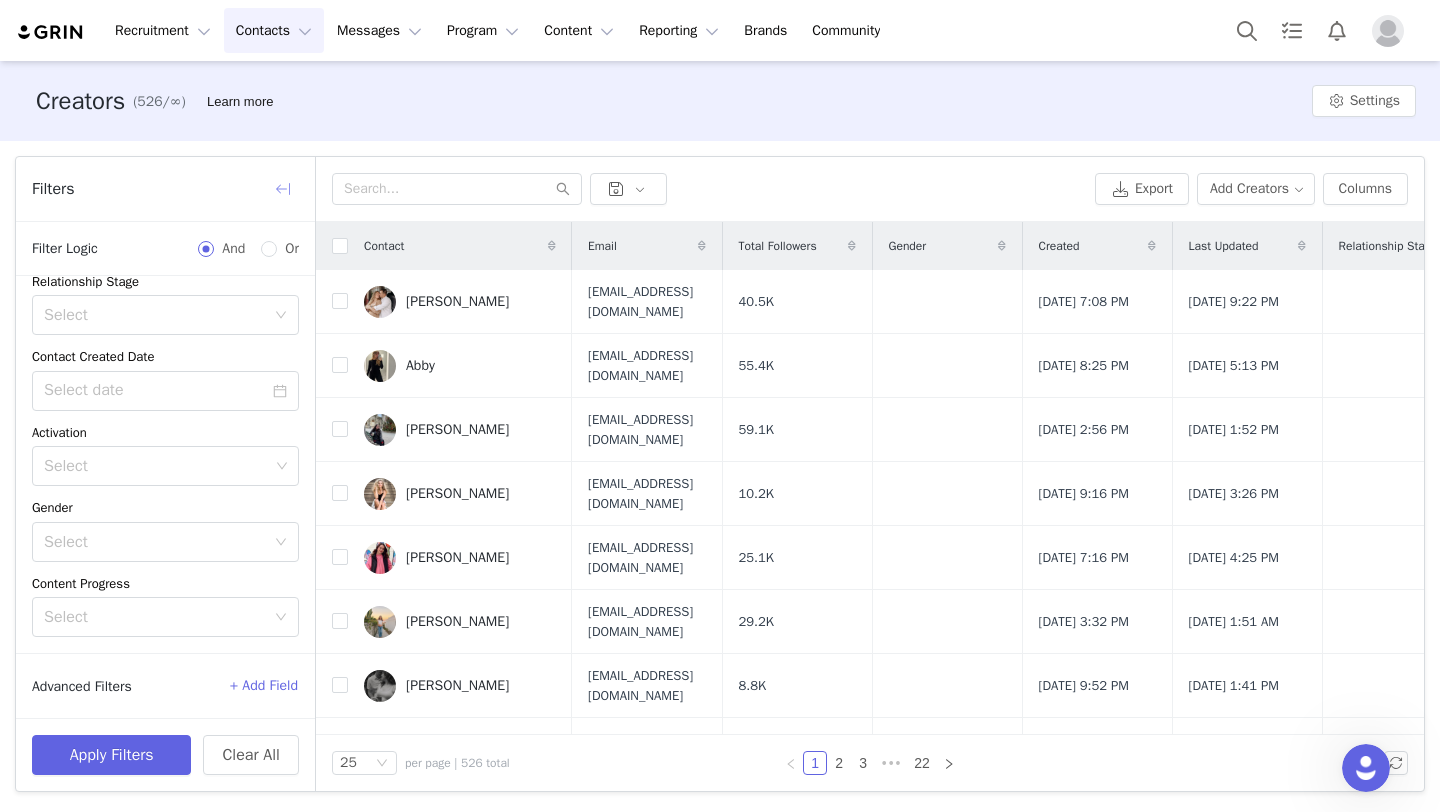 click at bounding box center [283, 189] 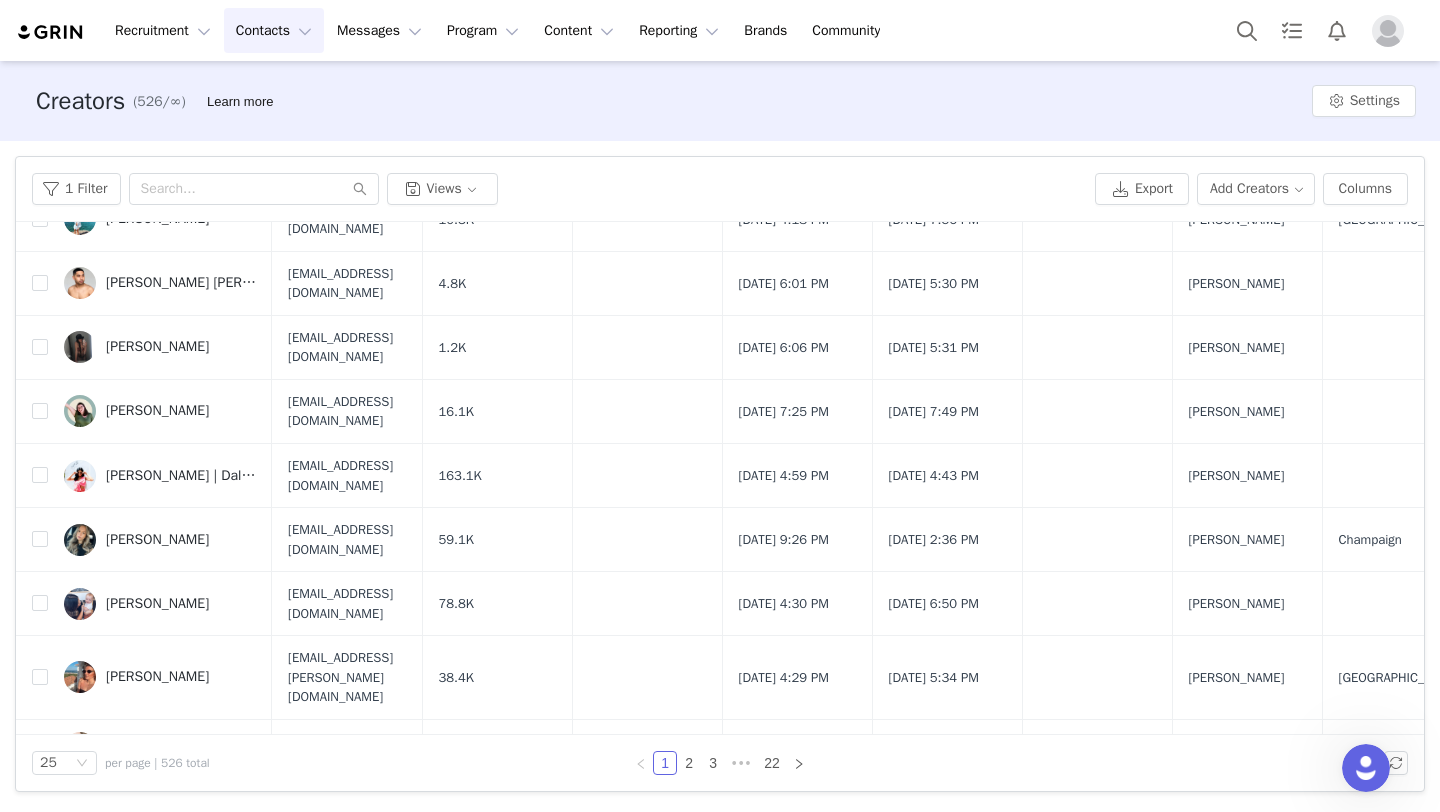 scroll, scrollTop: 0, scrollLeft: 0, axis: both 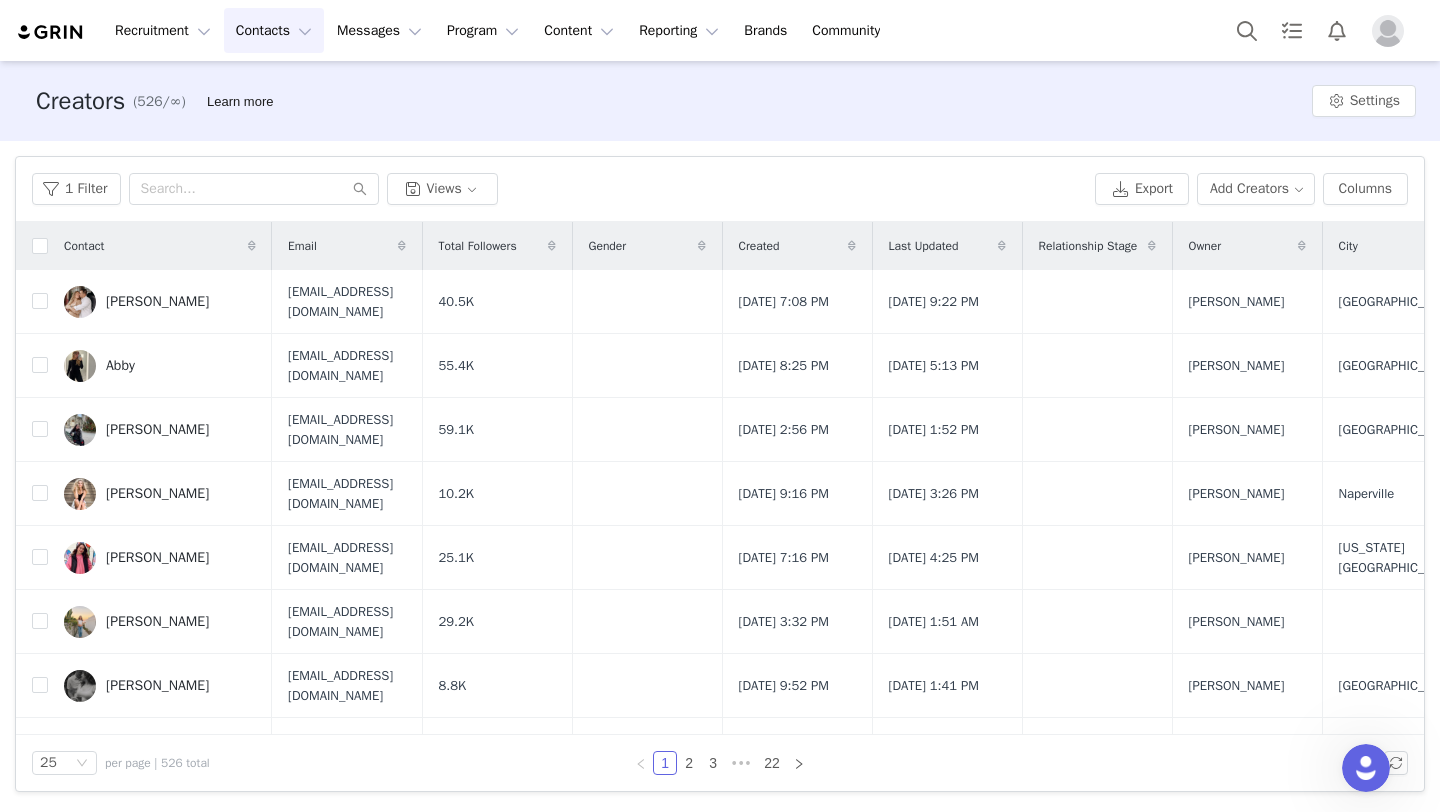 click on "Created" at bounding box center [797, 246] 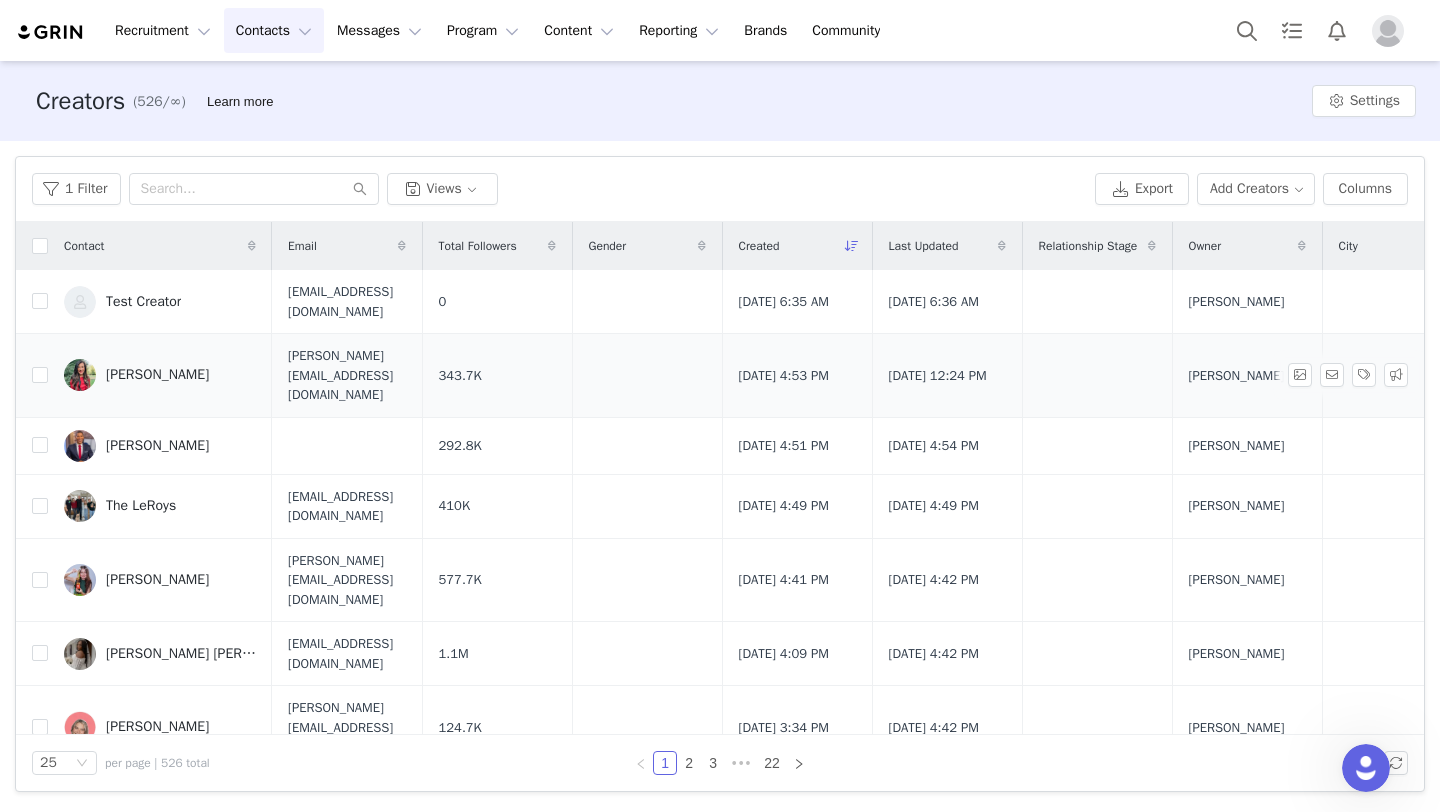 click on "[PERSON_NAME]" at bounding box center (157, 375) 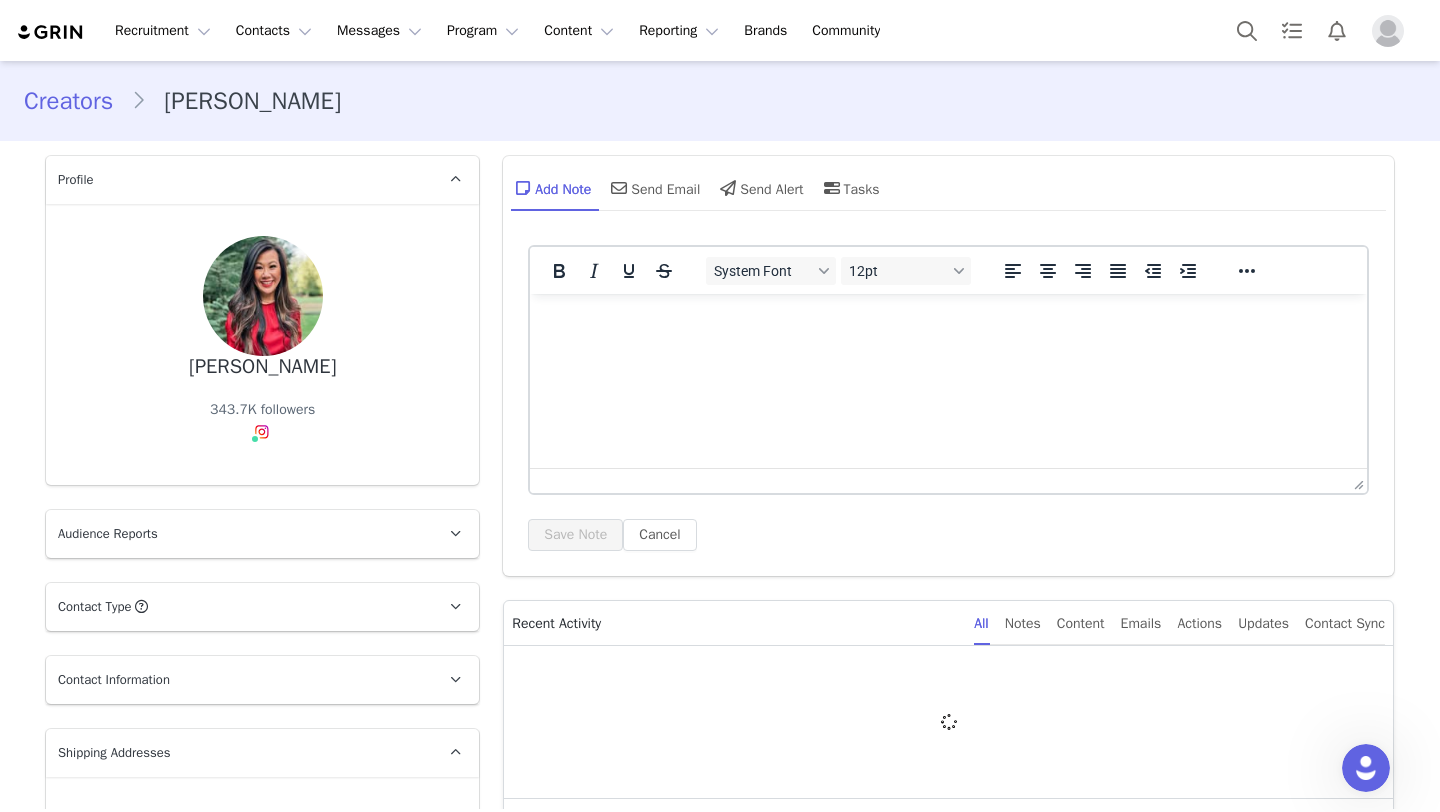 scroll, scrollTop: 0, scrollLeft: 0, axis: both 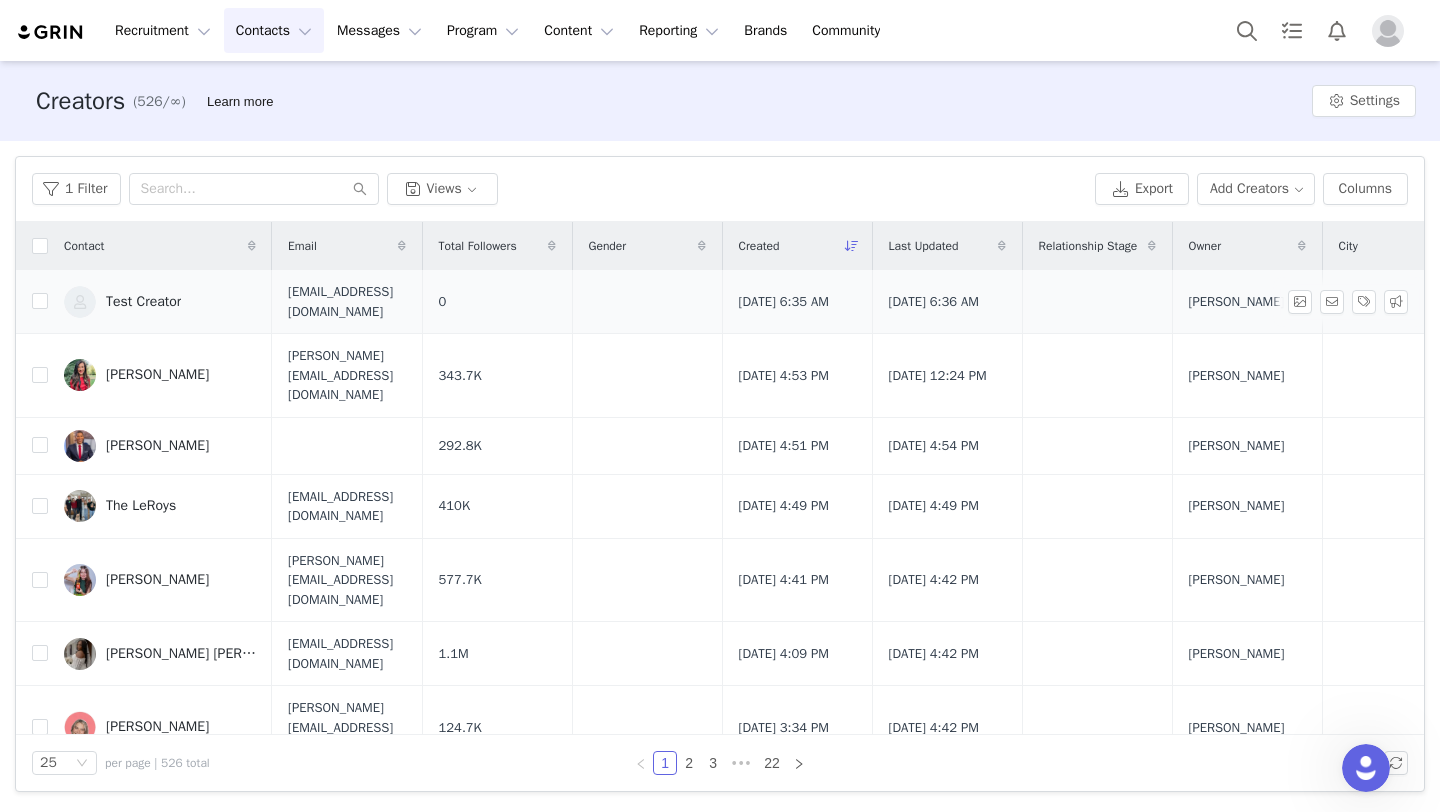 click on "Test Creator" at bounding box center (160, 302) 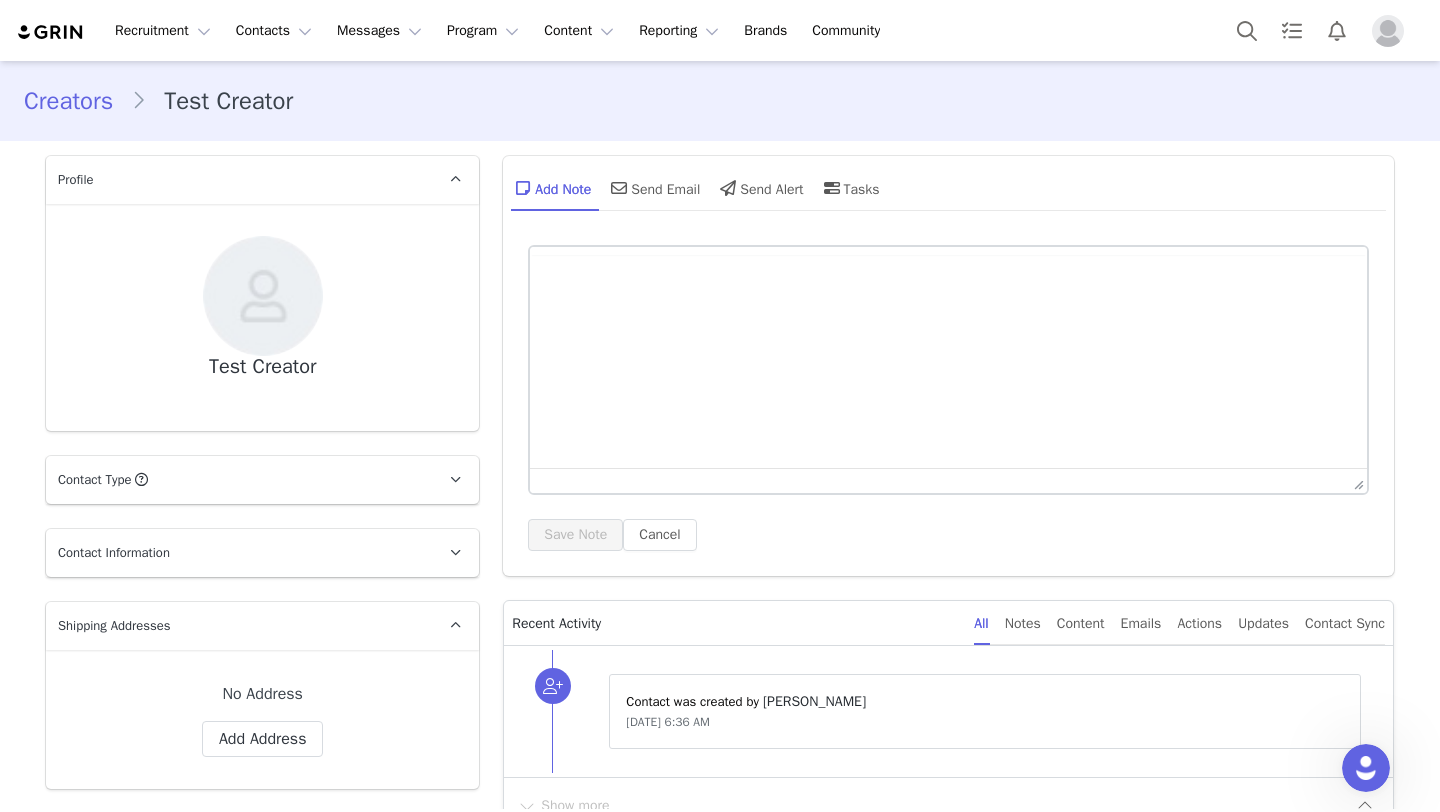 scroll, scrollTop: 0, scrollLeft: 0, axis: both 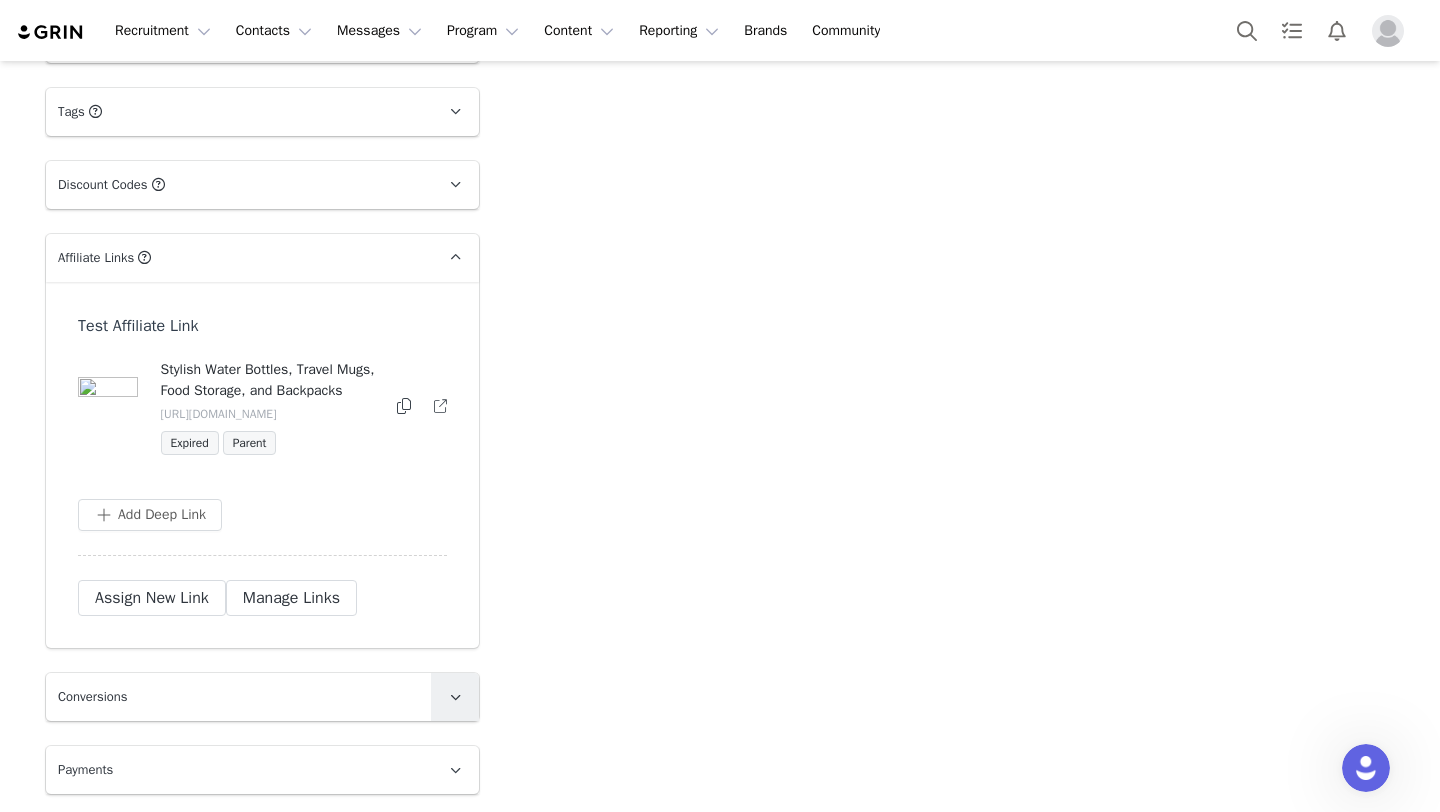 click at bounding box center [455, 697] 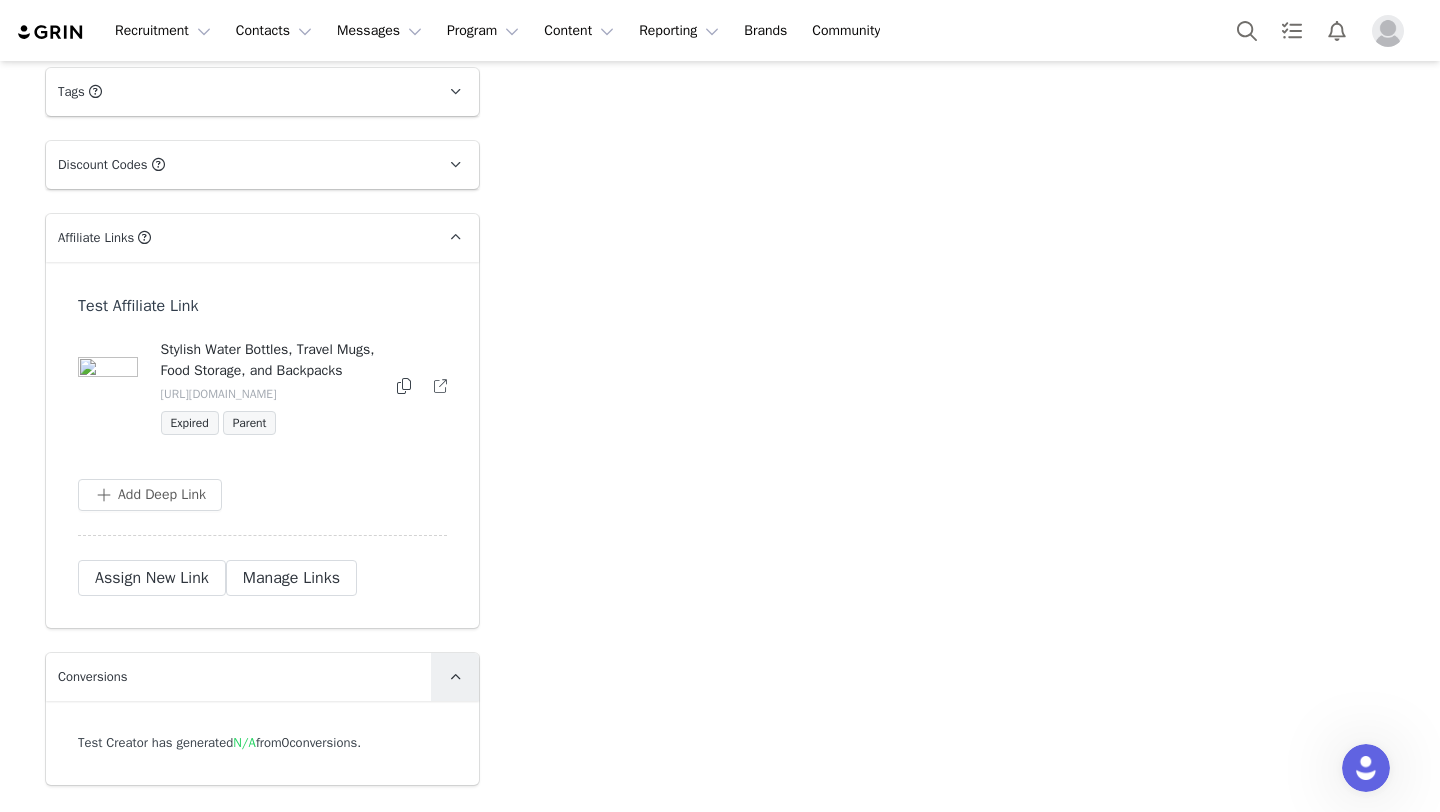 click at bounding box center (455, 677) 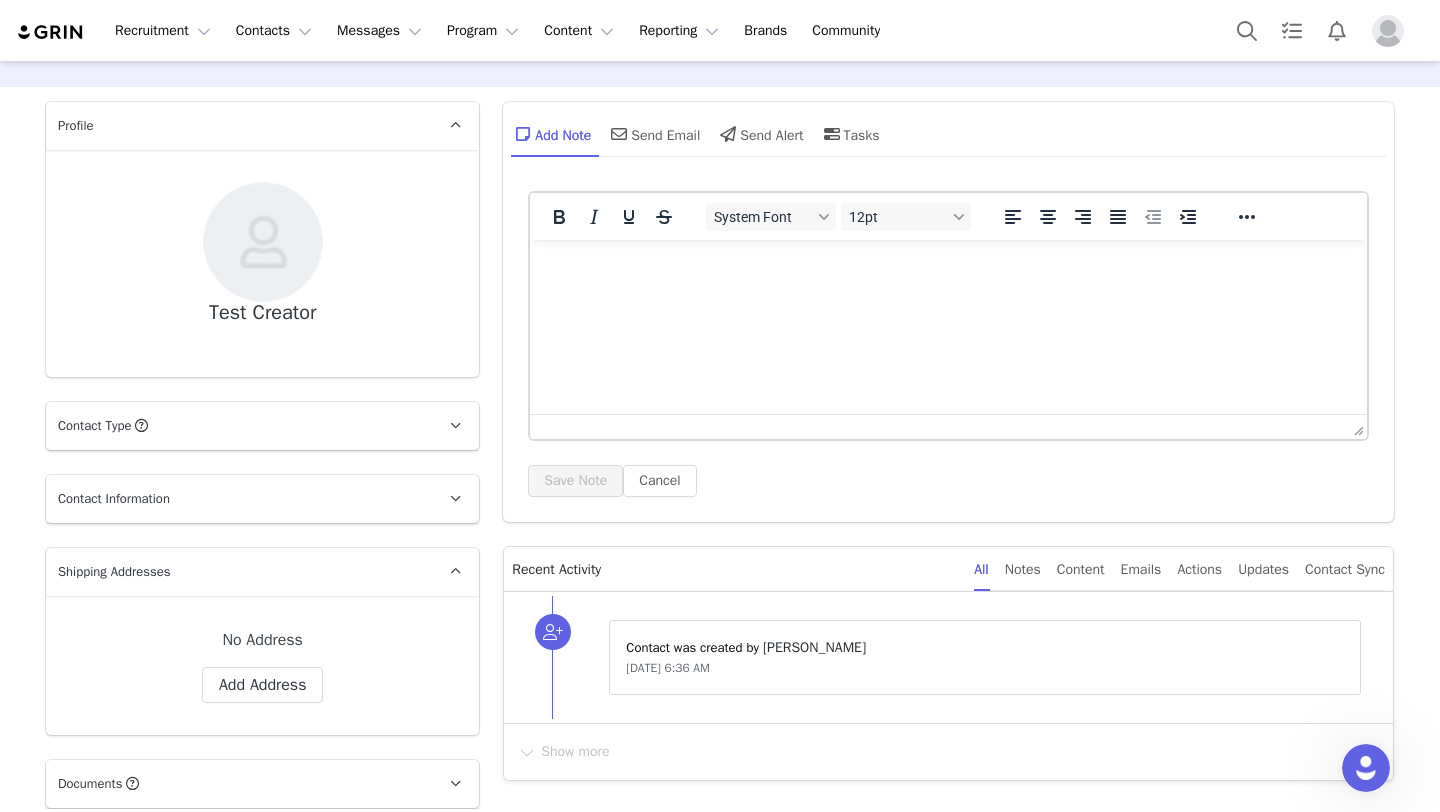 scroll, scrollTop: 0, scrollLeft: 0, axis: both 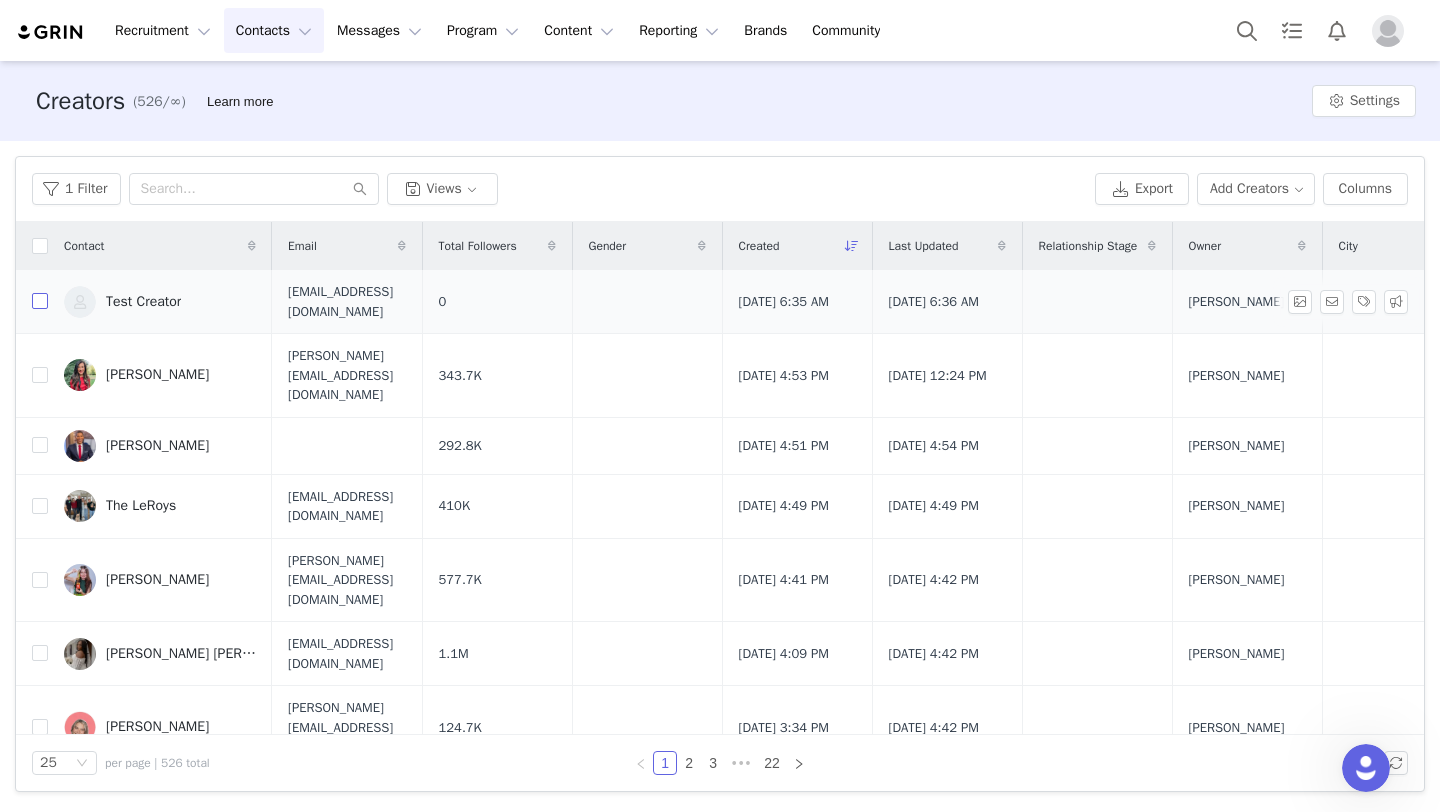 click at bounding box center (40, 301) 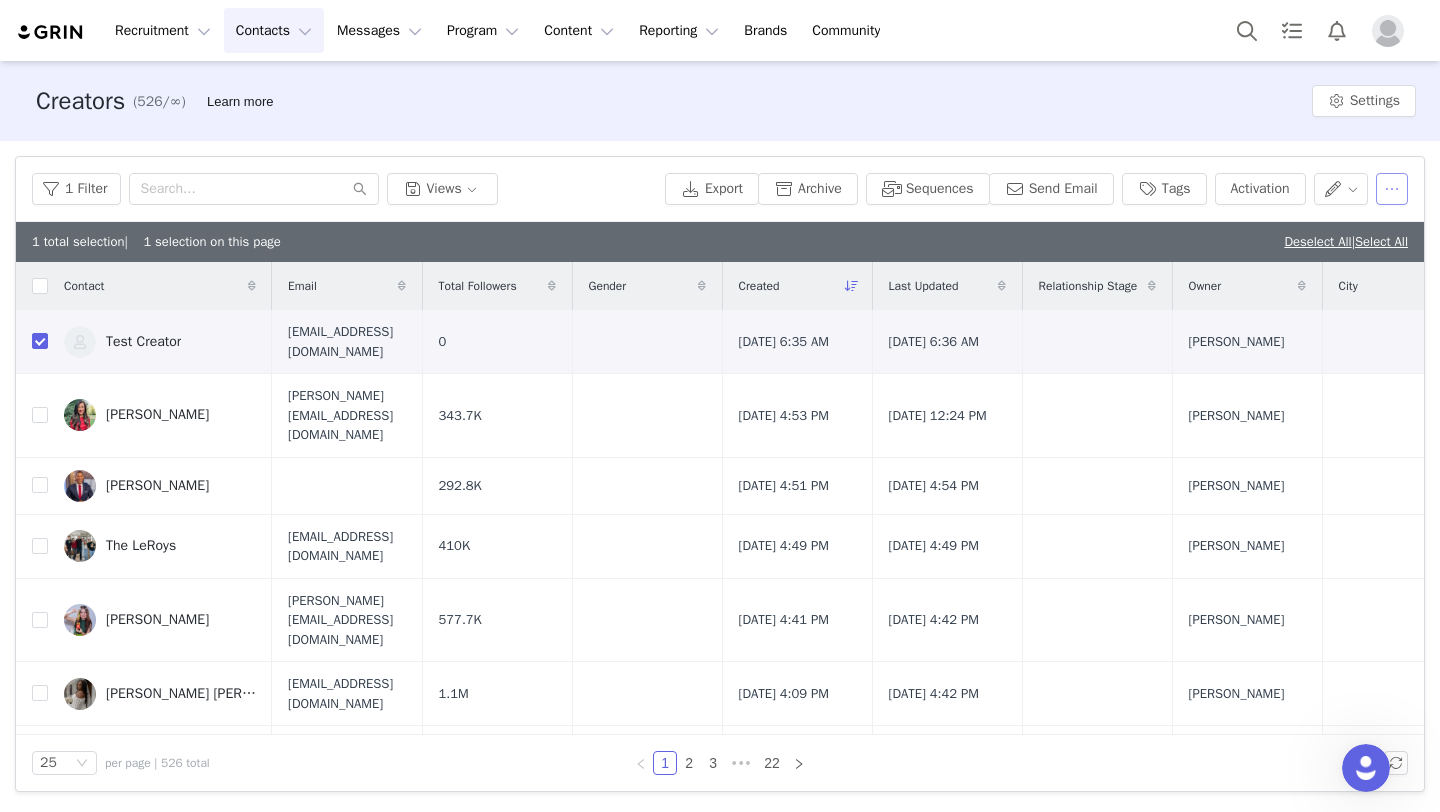 click at bounding box center (1392, 189) 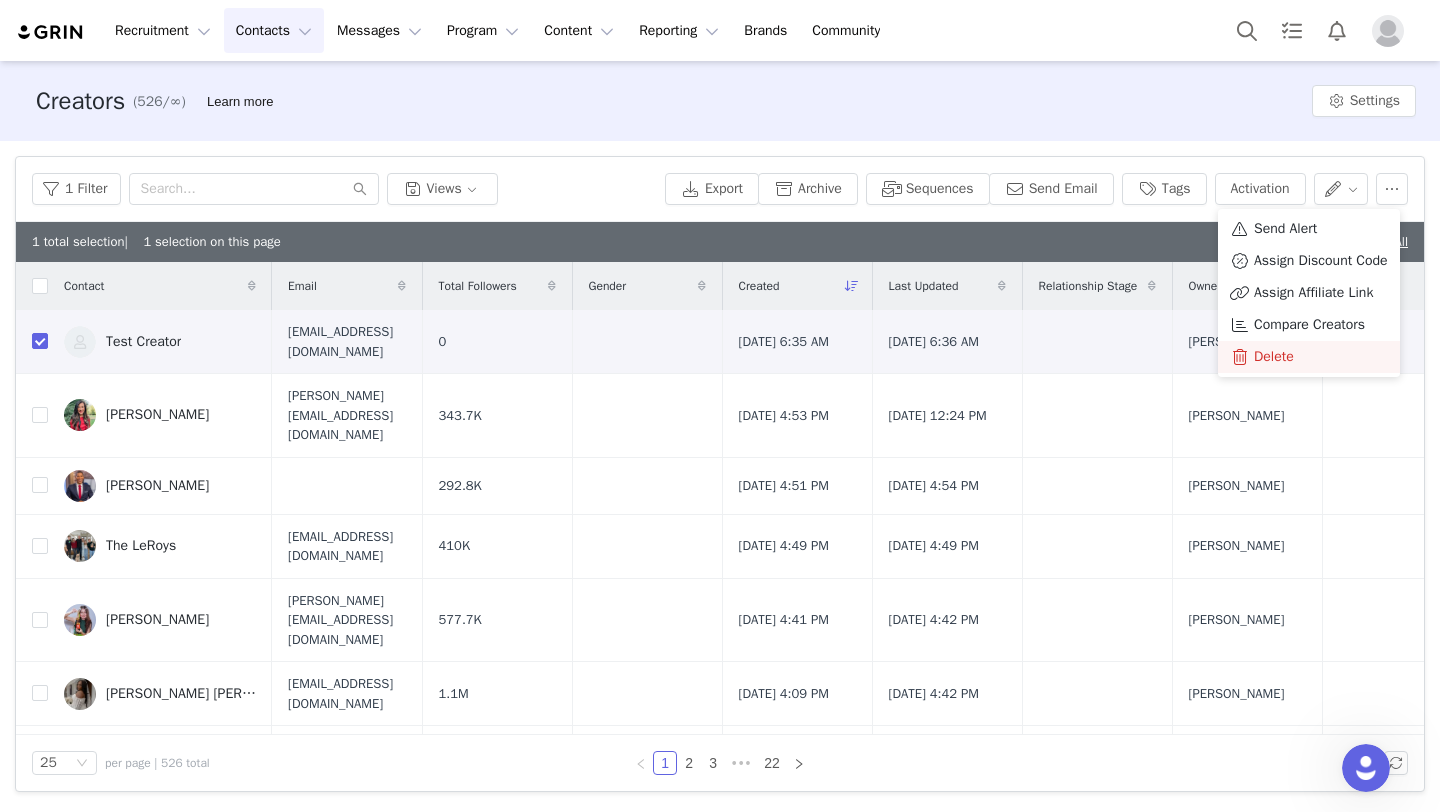 click on "Delete" at bounding box center (1309, 357) 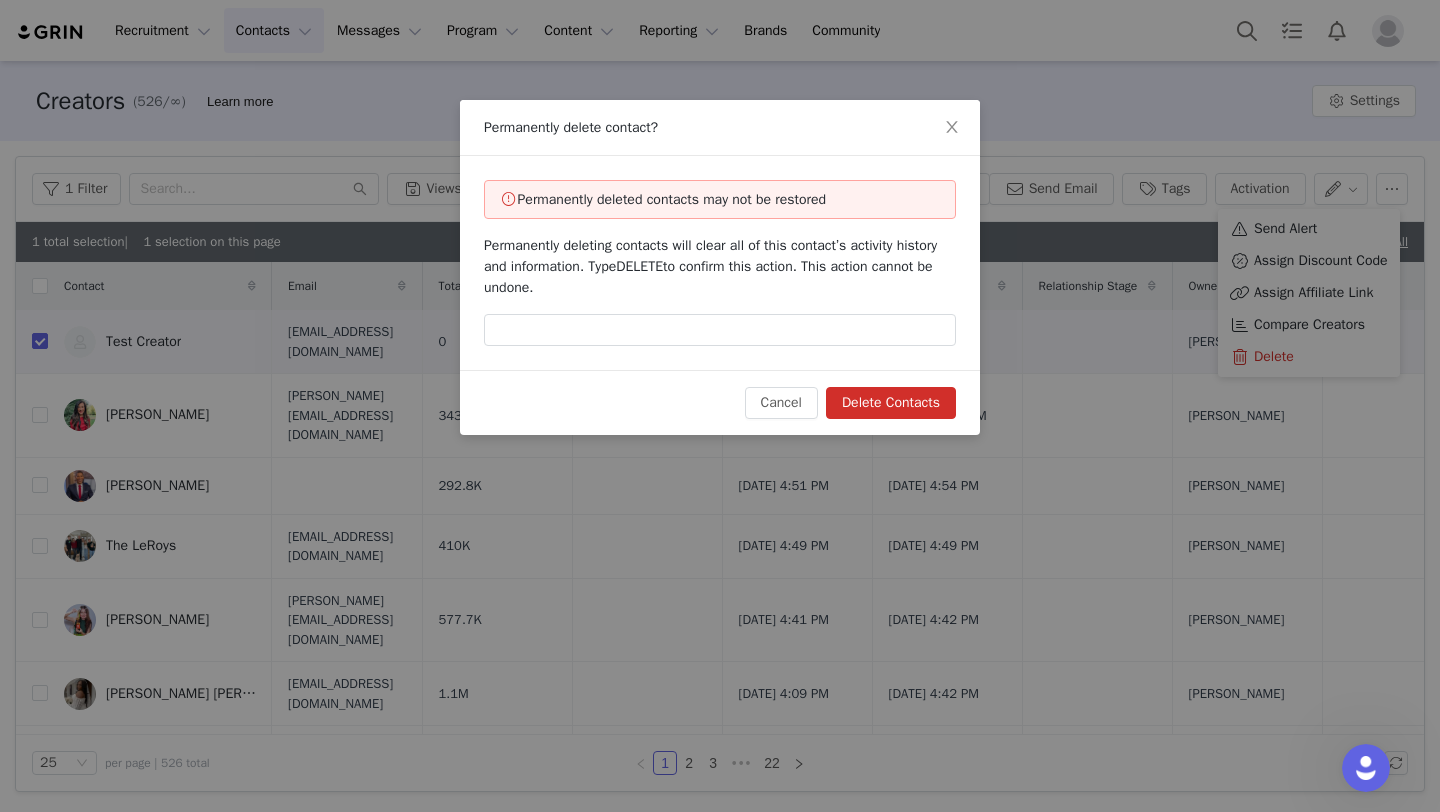 click on "DELETE" at bounding box center (639, 266) 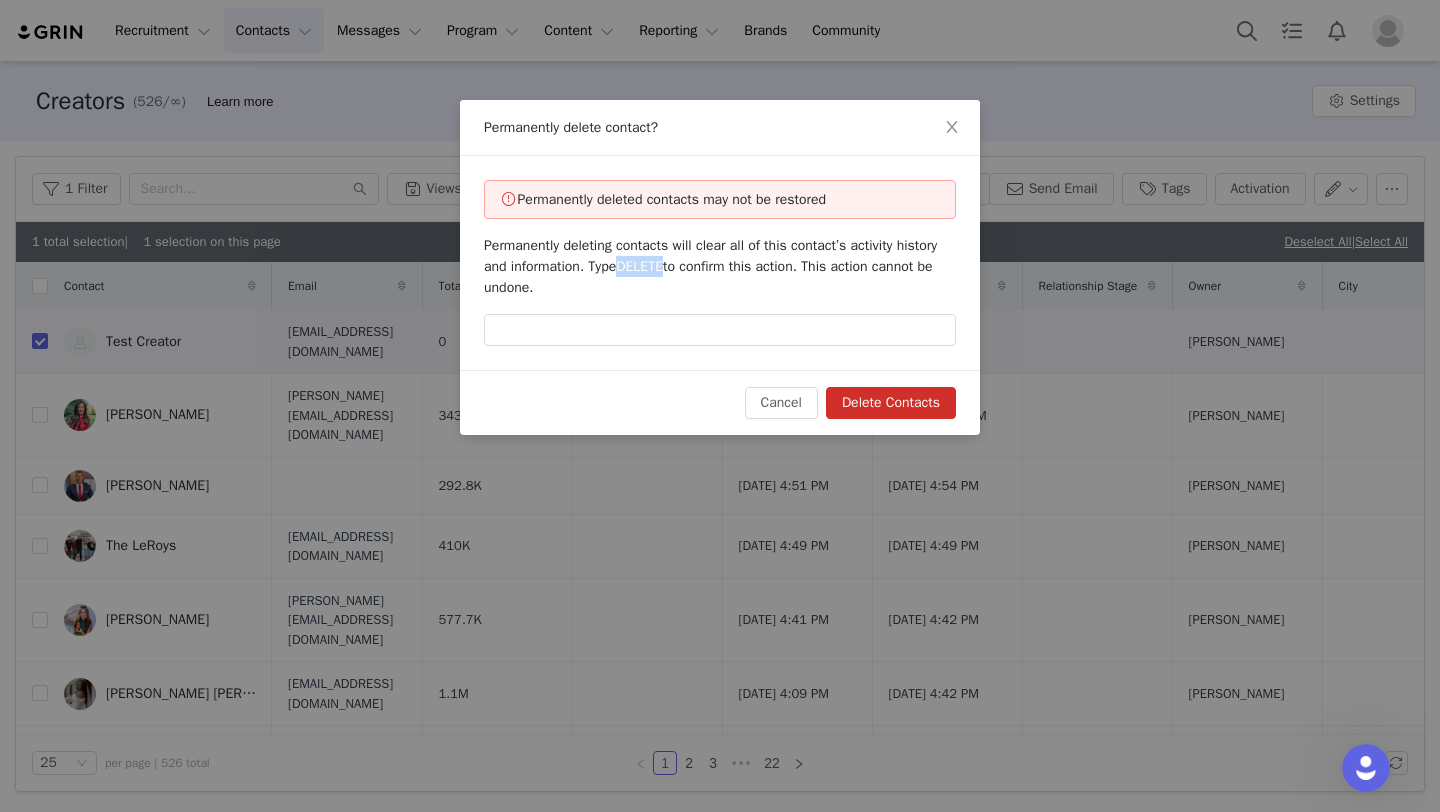 click on "DELETE" at bounding box center [639, 266] 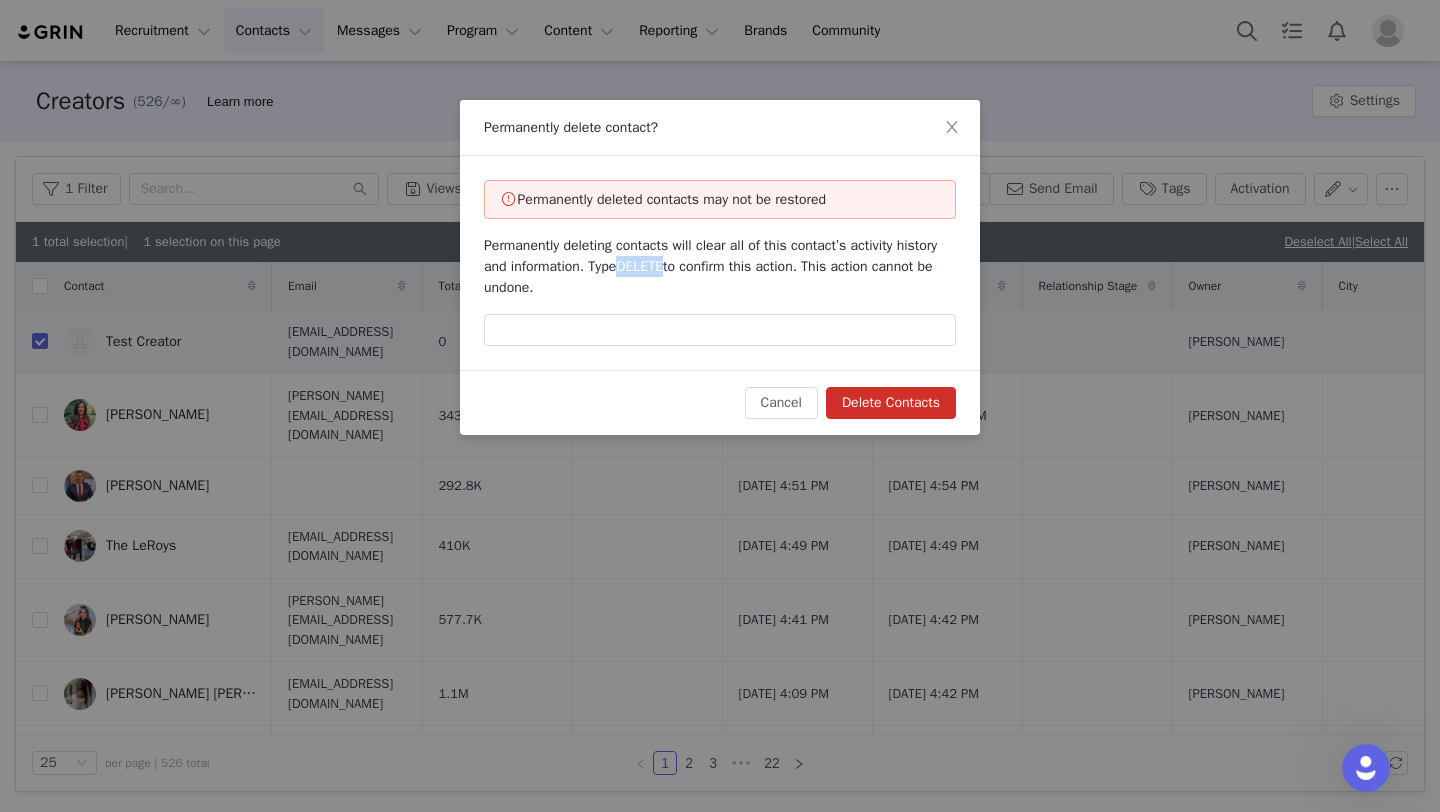 copy on "DELETE" 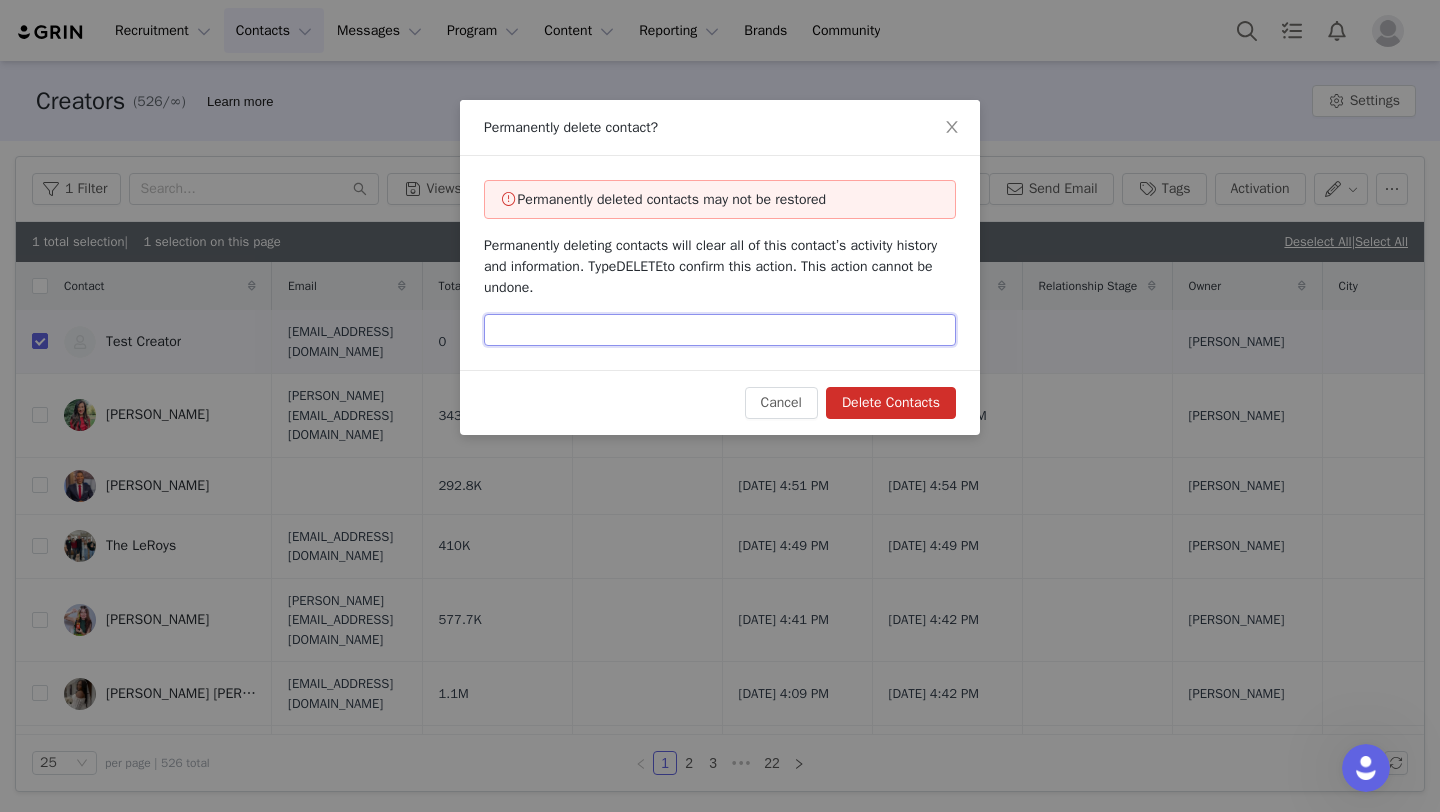 click at bounding box center [720, 330] 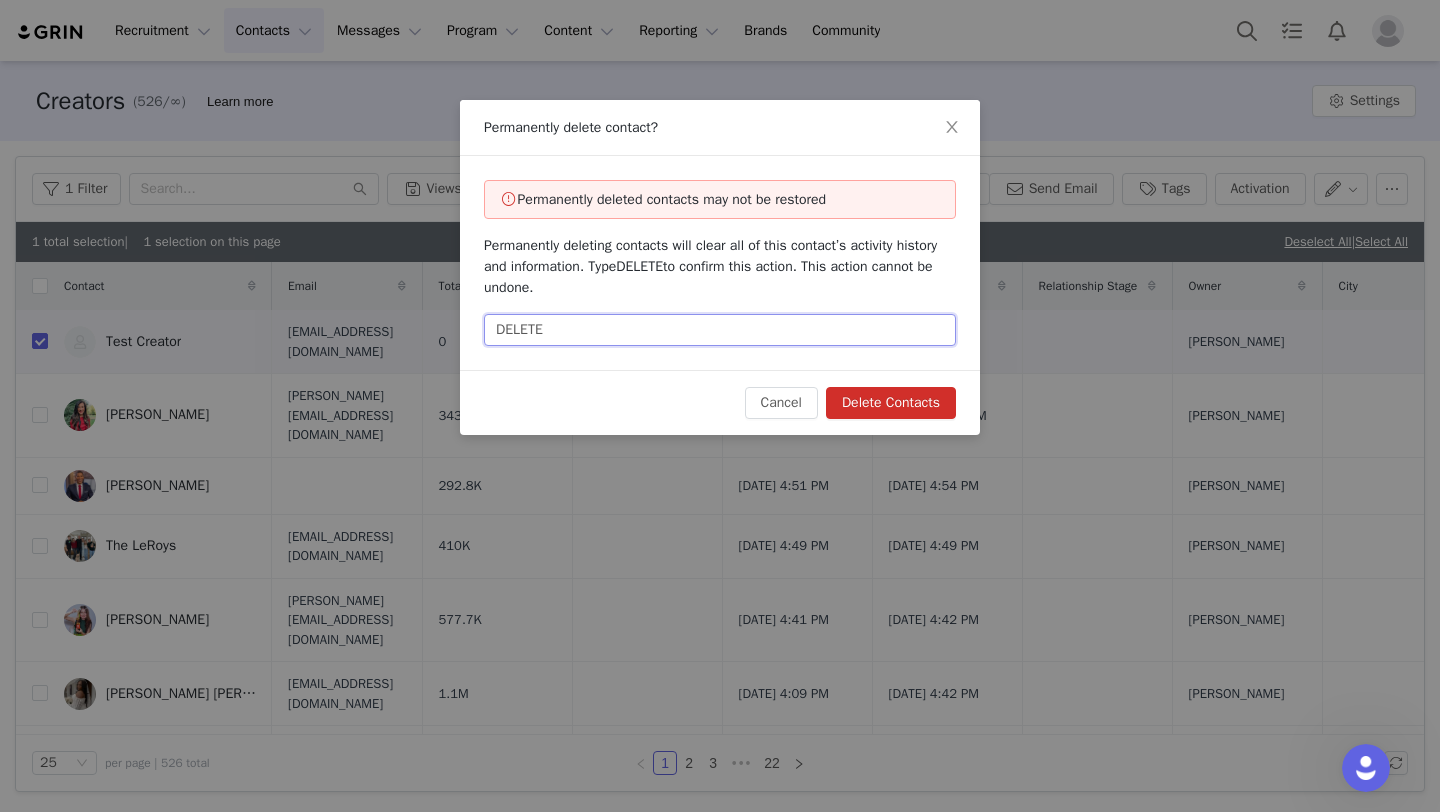 type on "DELETE" 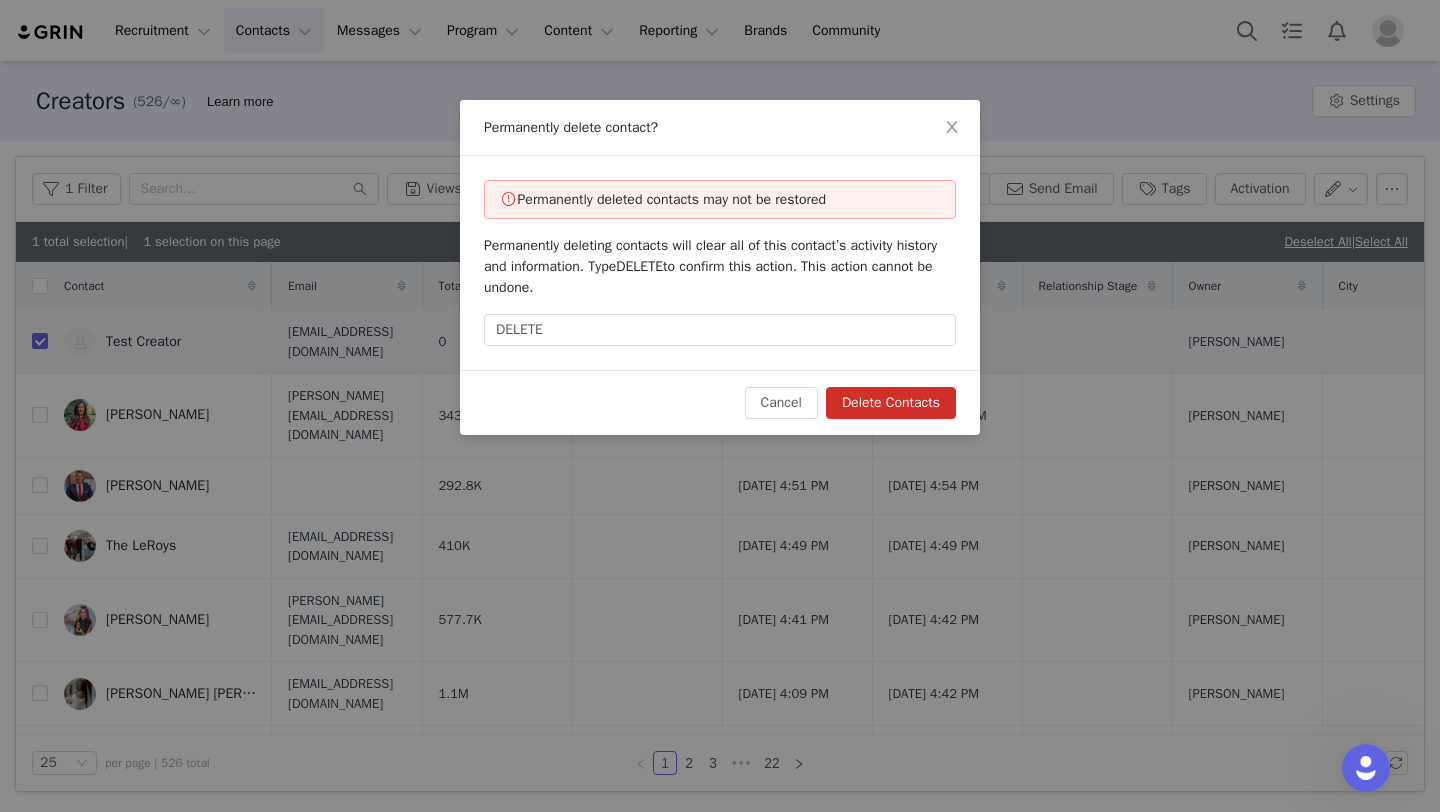 click on "Delete Contacts" at bounding box center [891, 403] 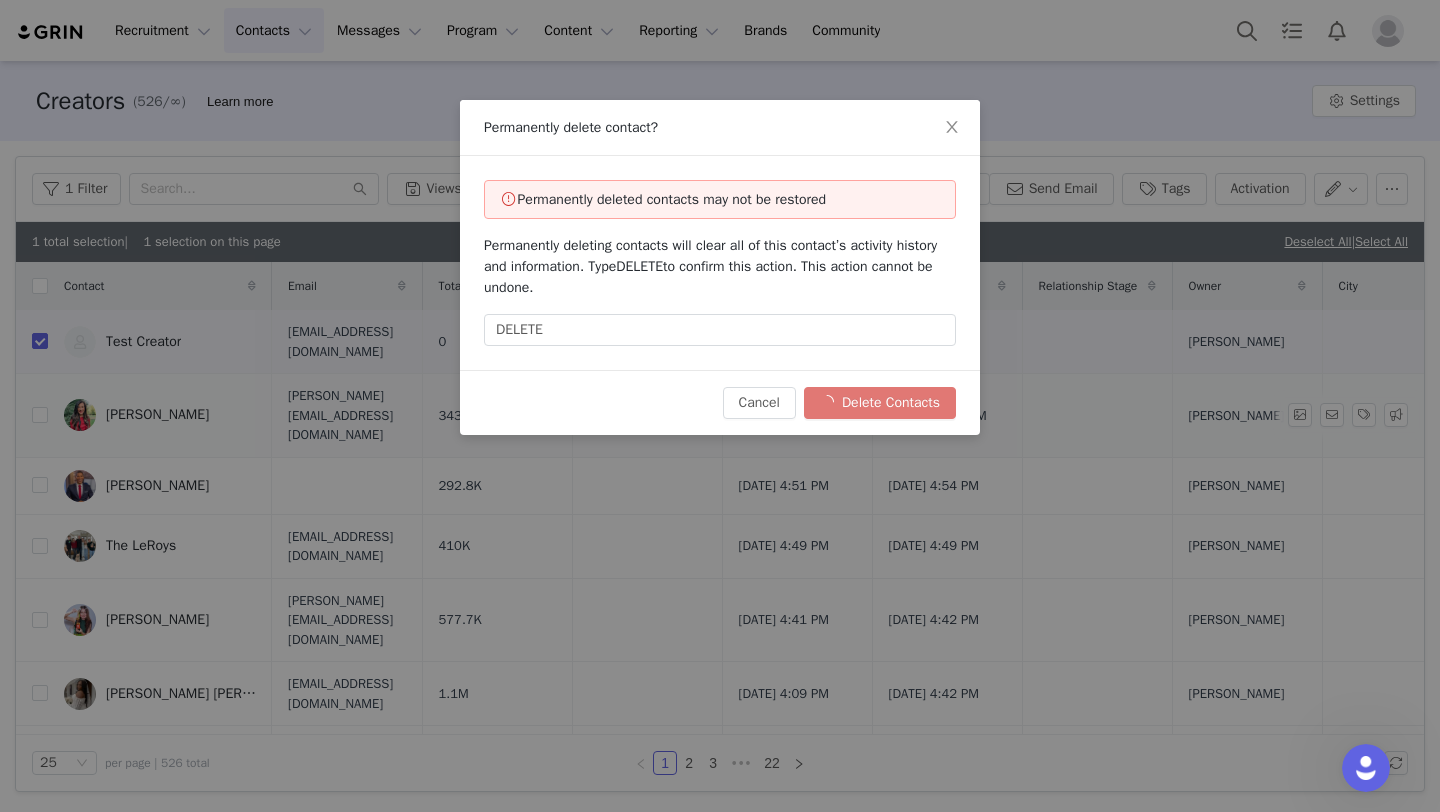 checkbox on "false" 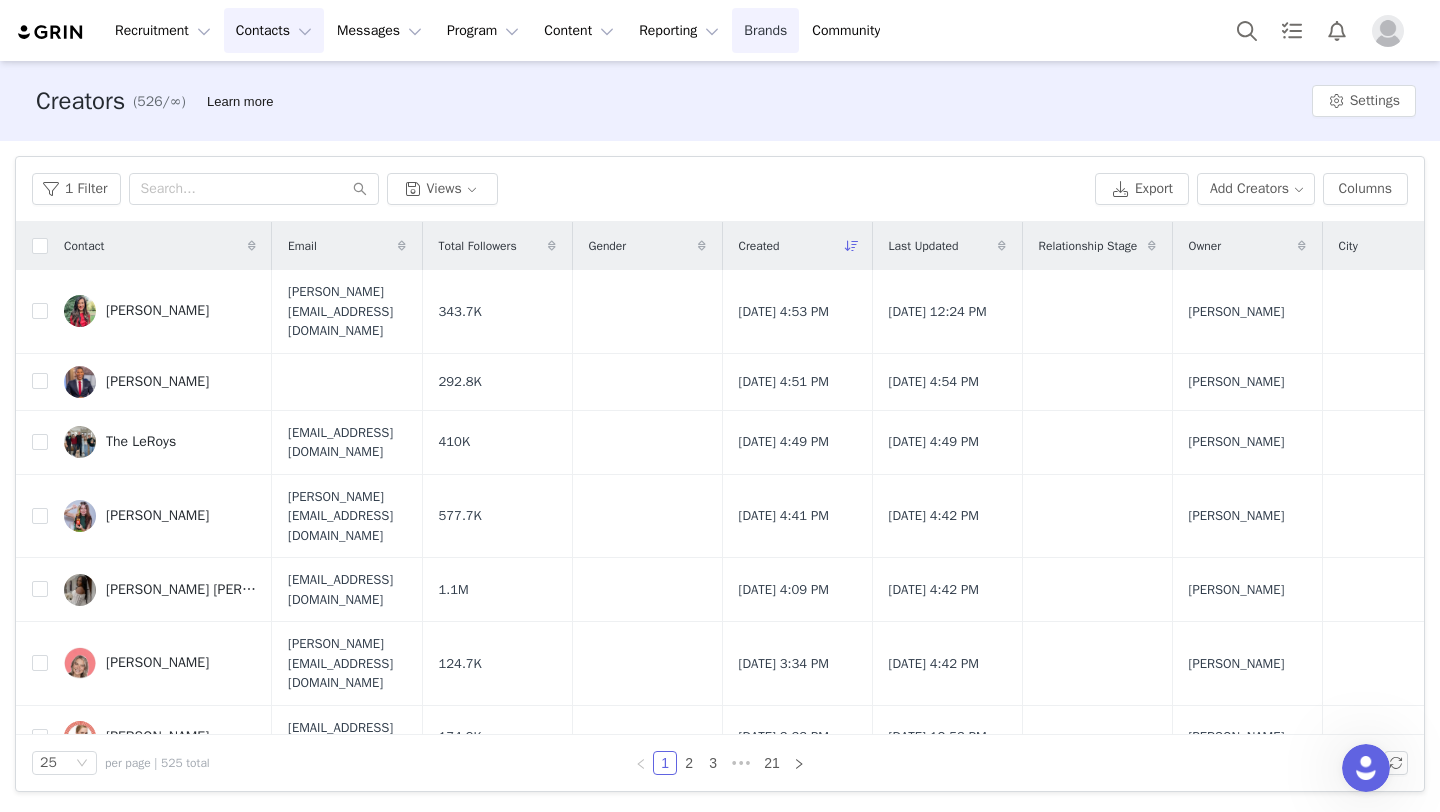 click on "Brands Brands" at bounding box center [765, 30] 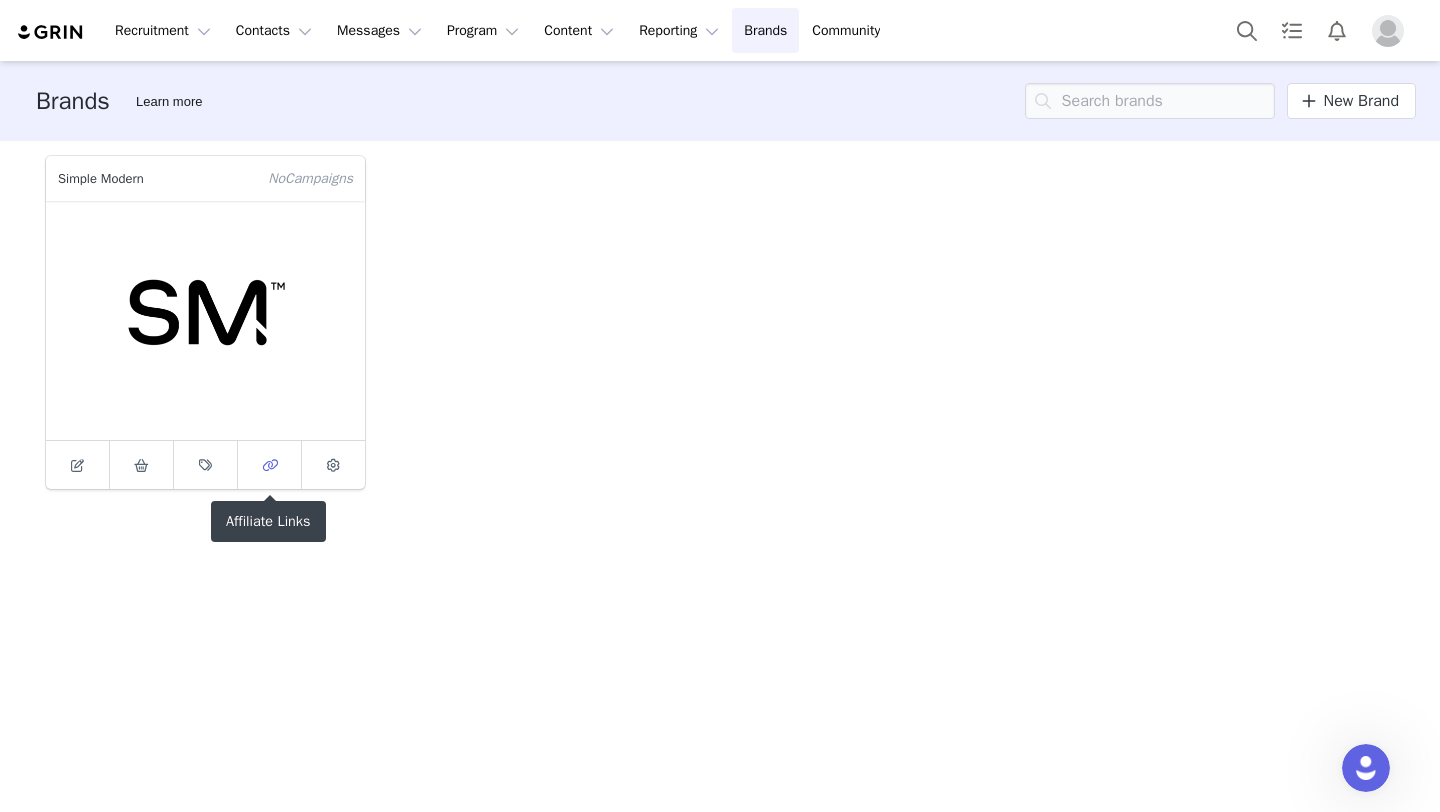 click at bounding box center [270, 465] 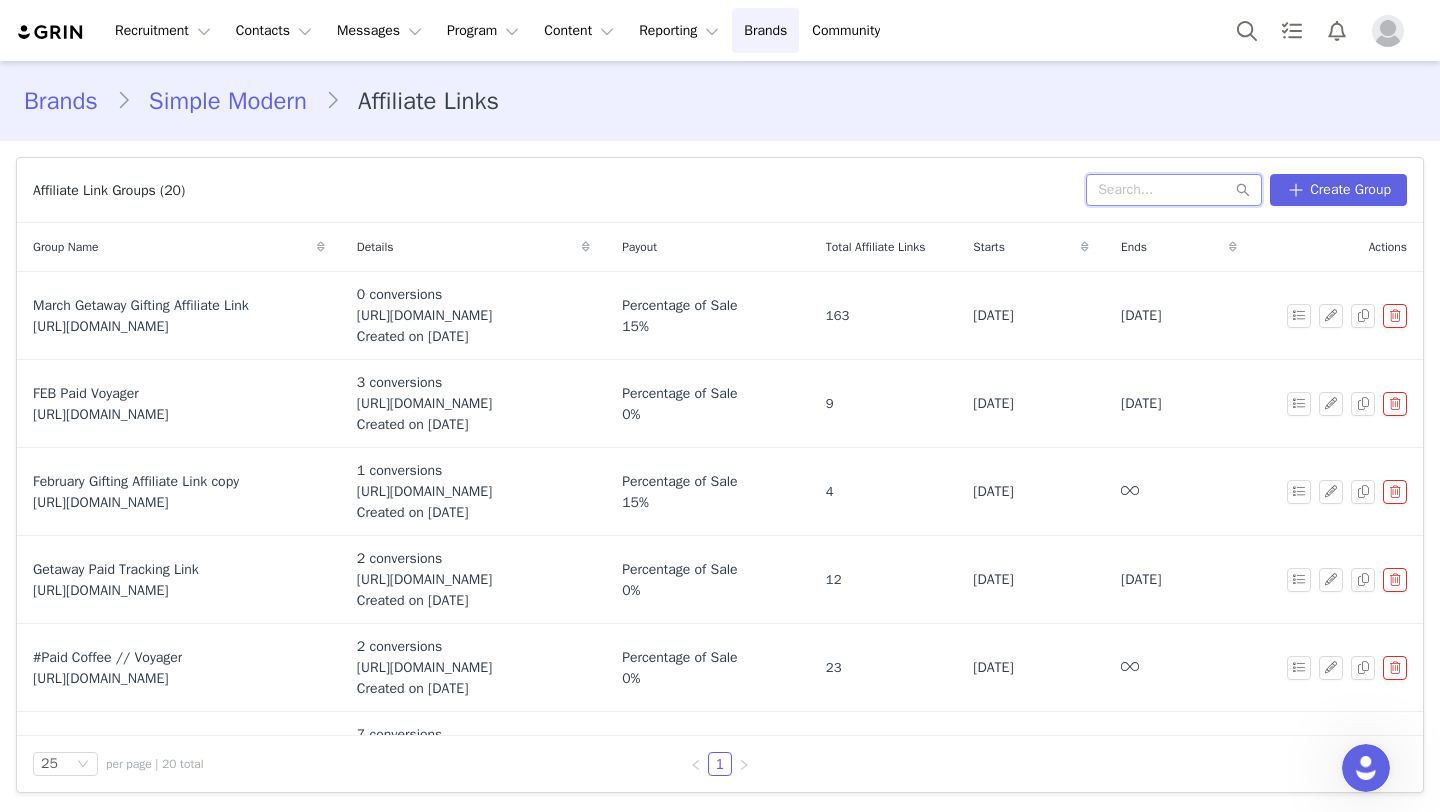 click at bounding box center [1174, 190] 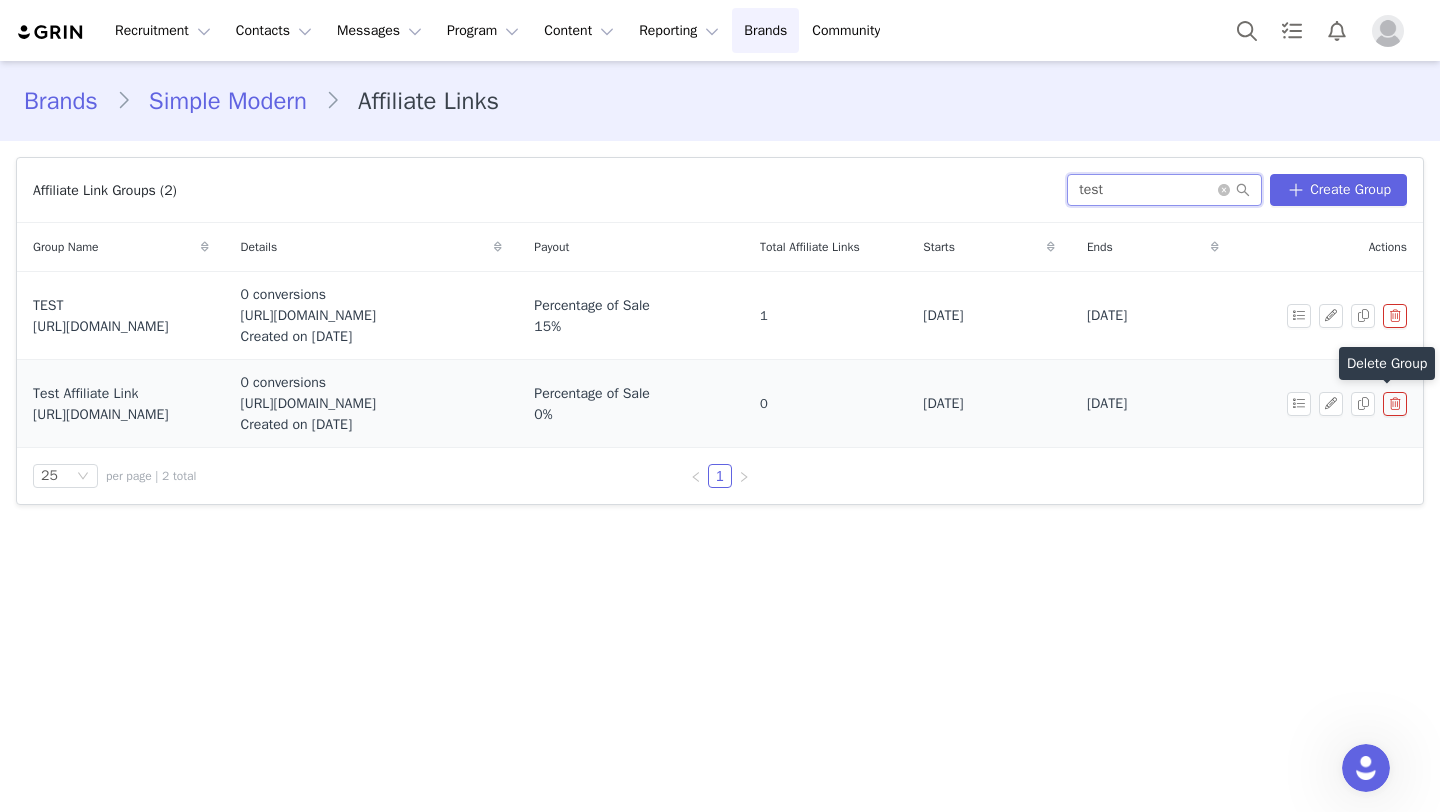 type on "test" 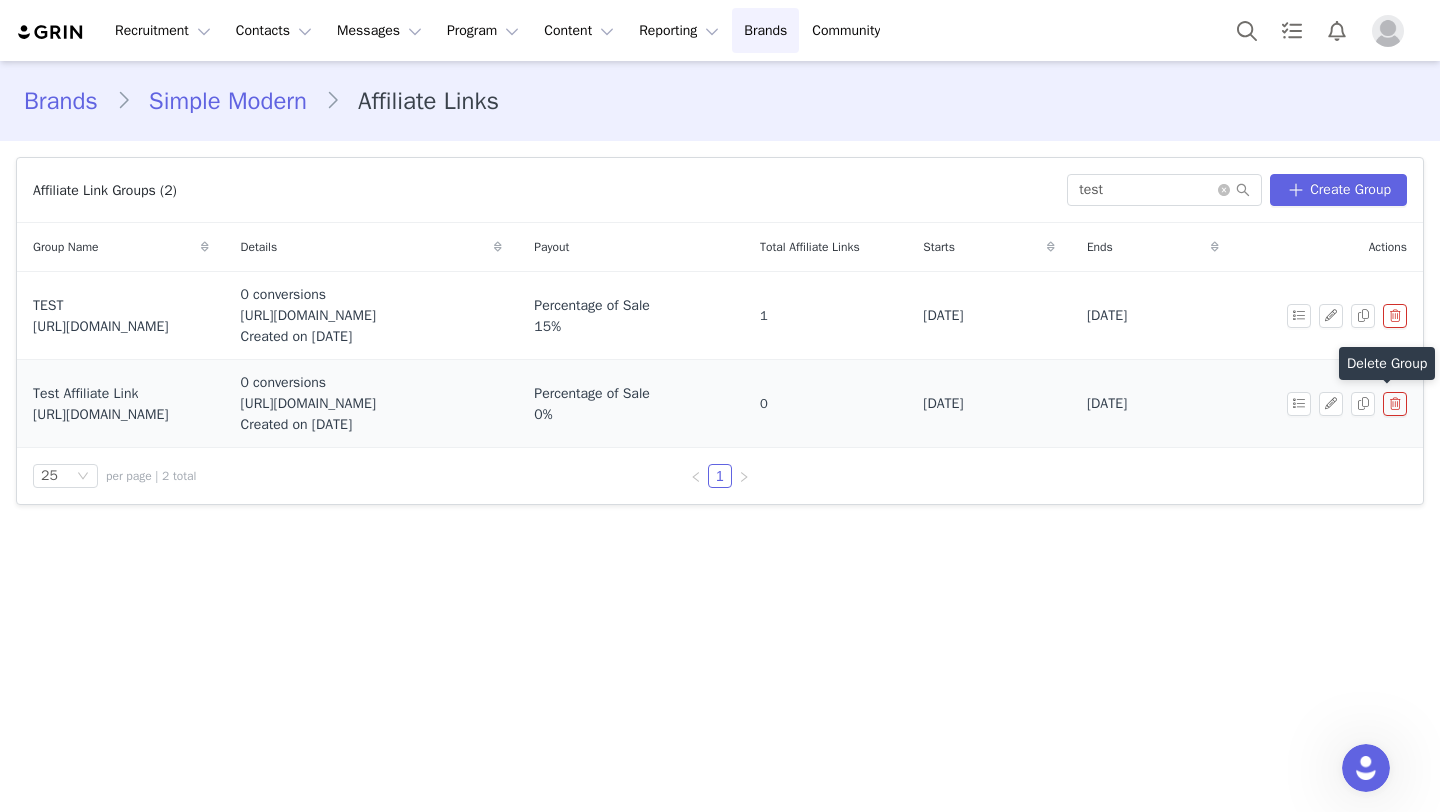 click at bounding box center [1395, 404] 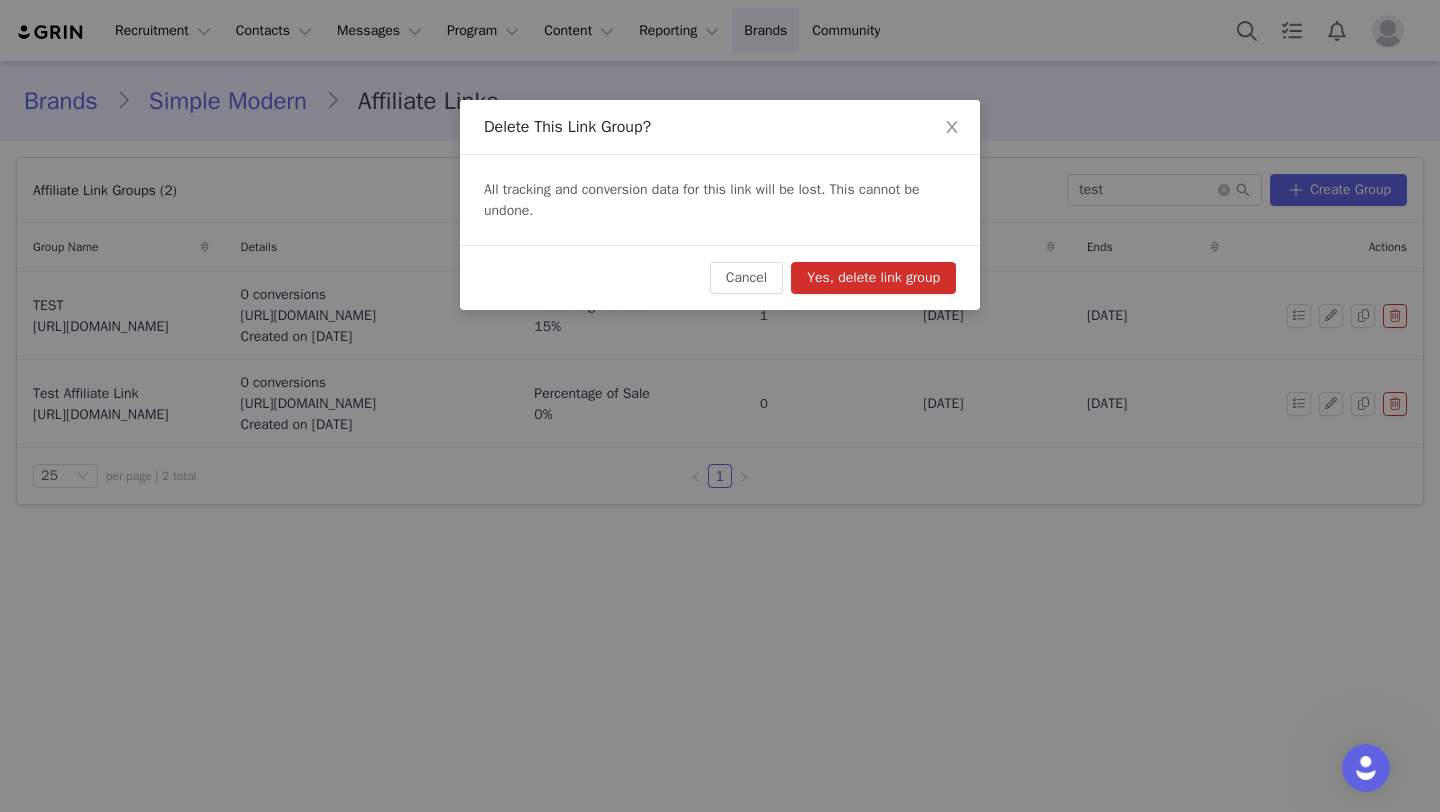 click on "Yes, delete link group" at bounding box center [873, 278] 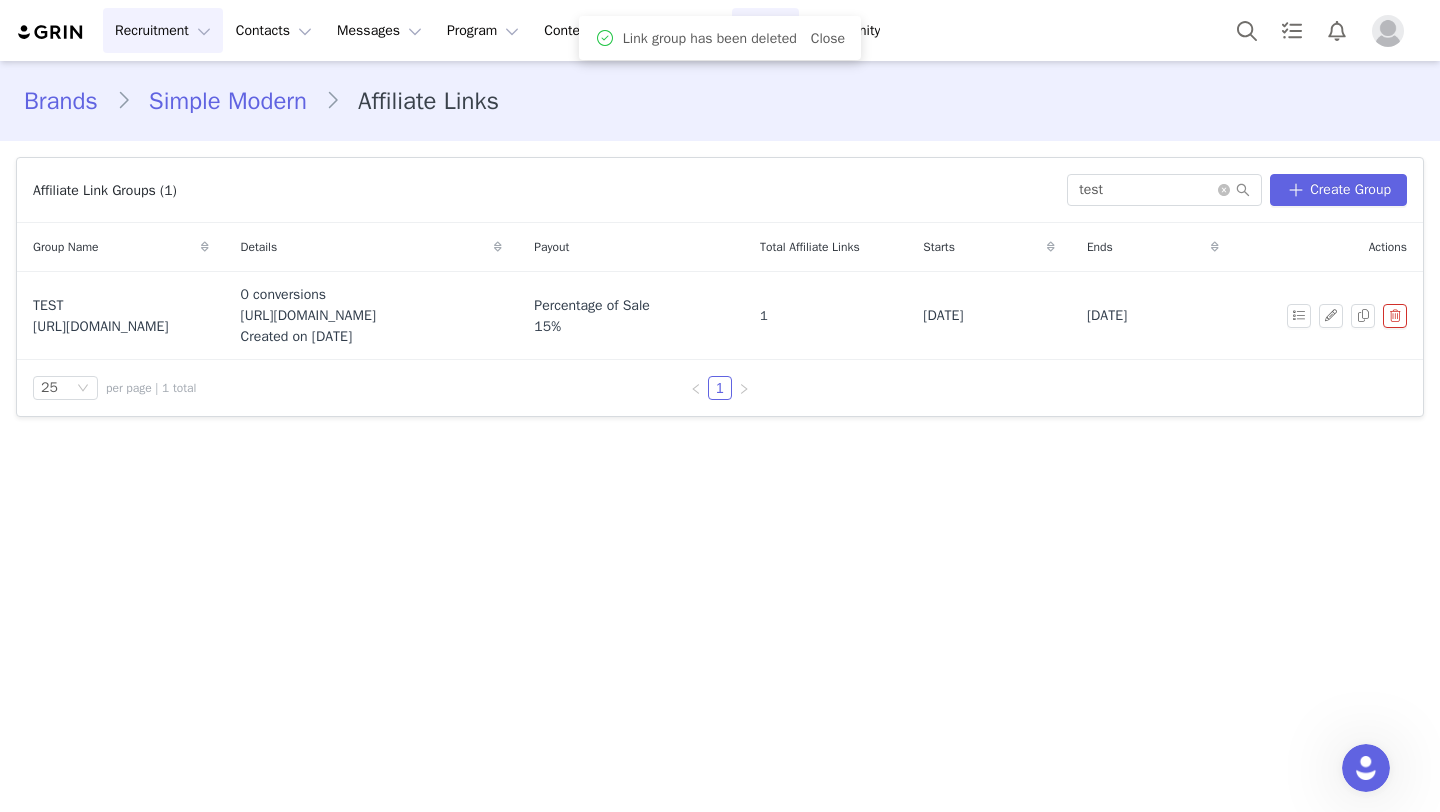 click on "Recruitment Recruitment" at bounding box center [163, 30] 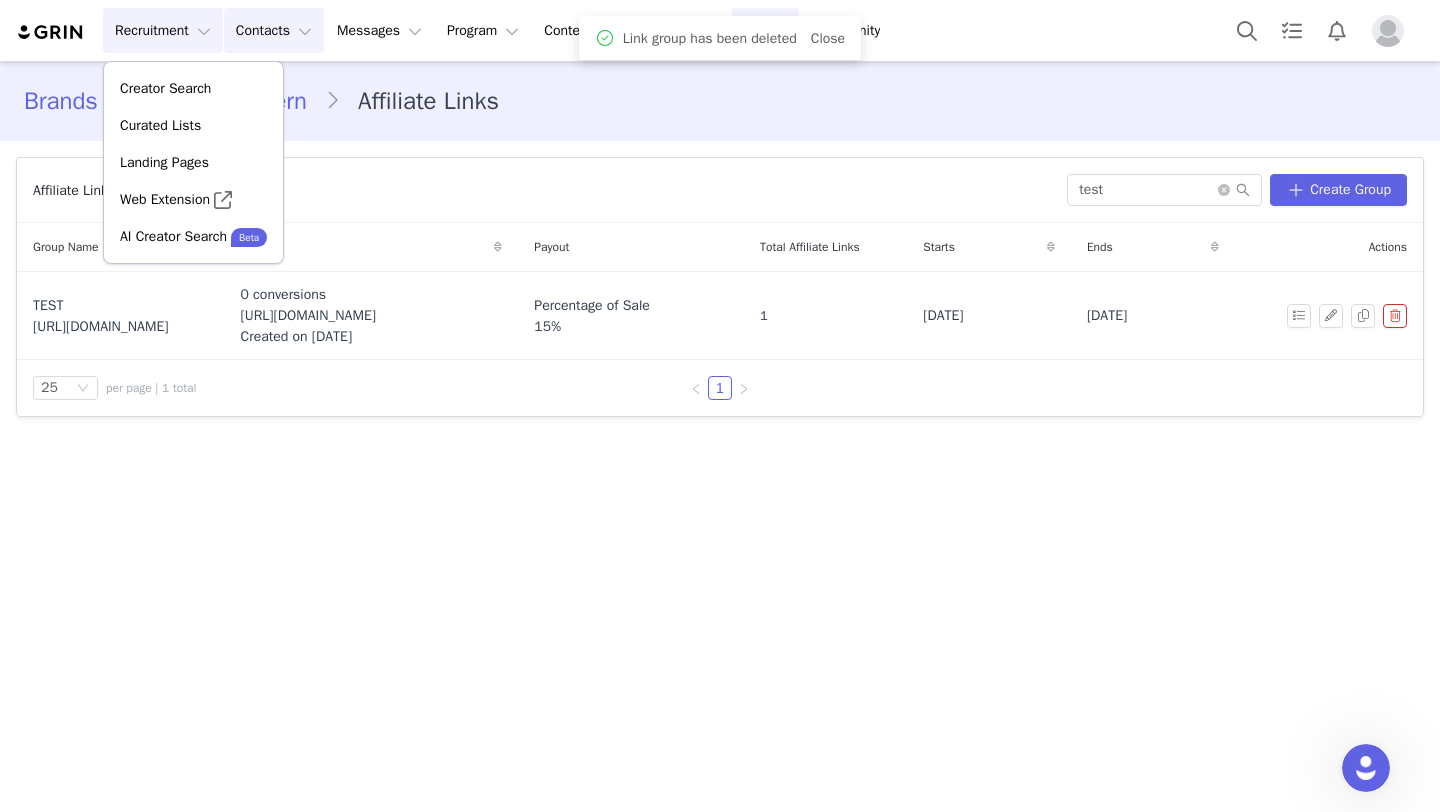 click on "Contacts Contacts" at bounding box center [274, 30] 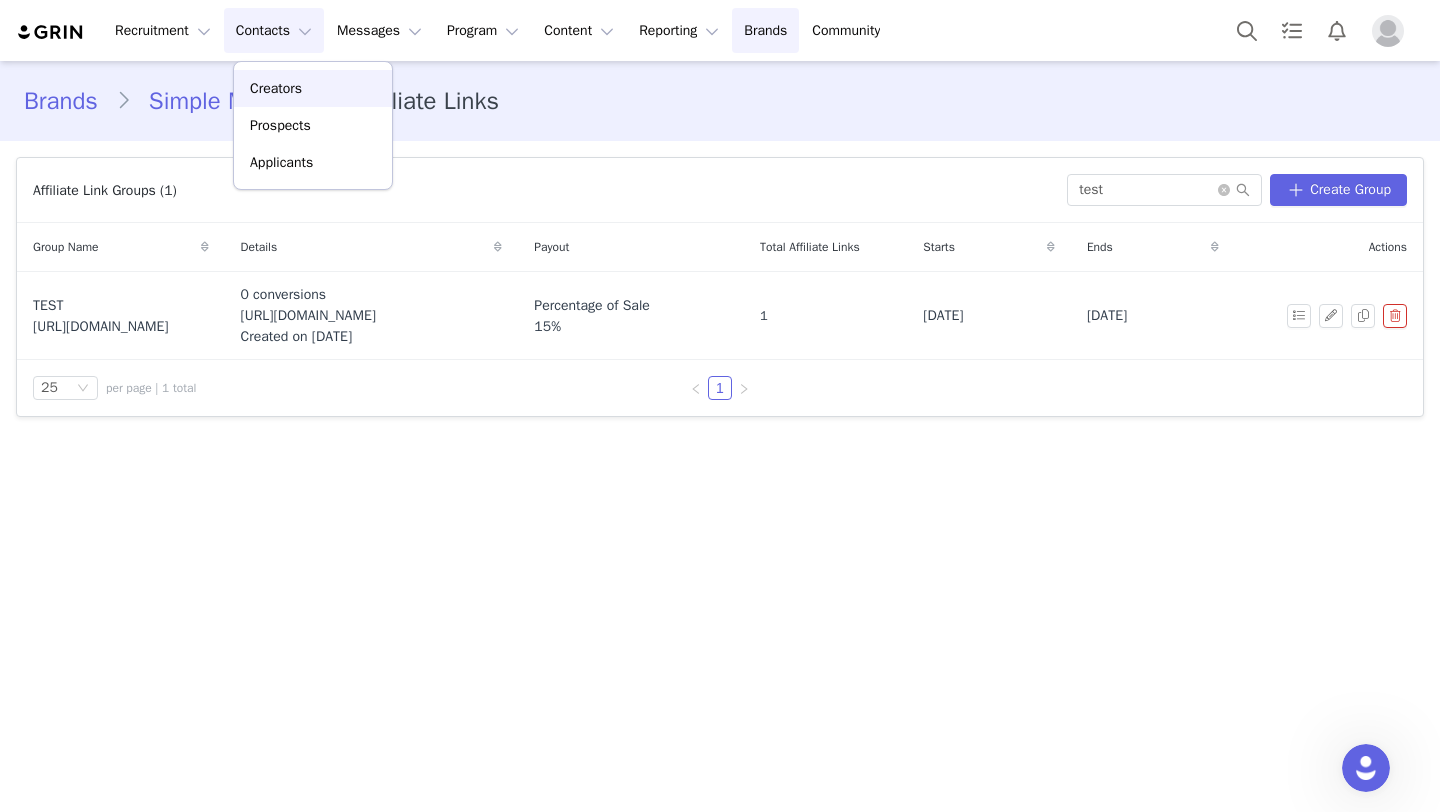 click on "Creators" at bounding box center (276, 88) 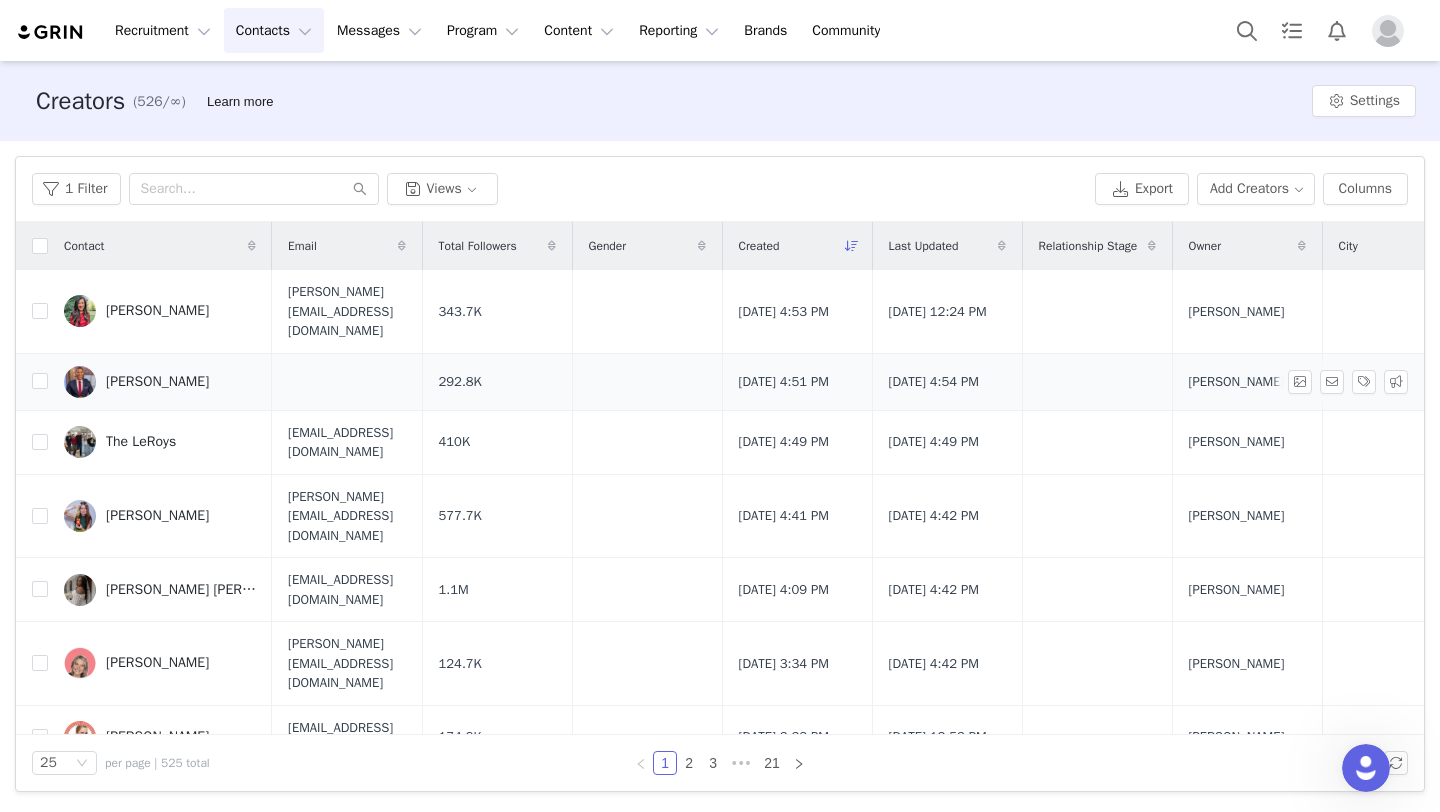 click on "[PERSON_NAME]" at bounding box center (157, 382) 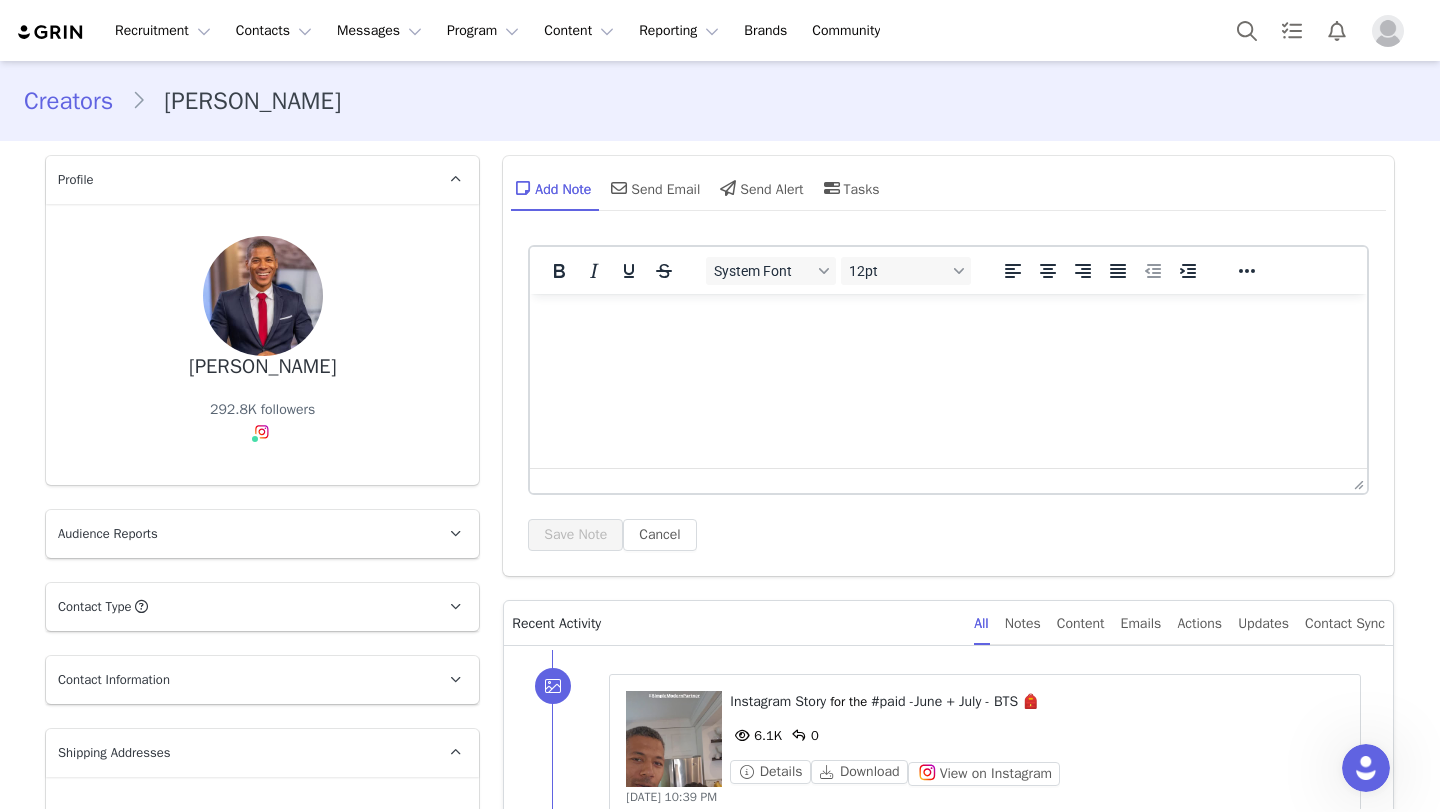 scroll, scrollTop: 283, scrollLeft: 0, axis: vertical 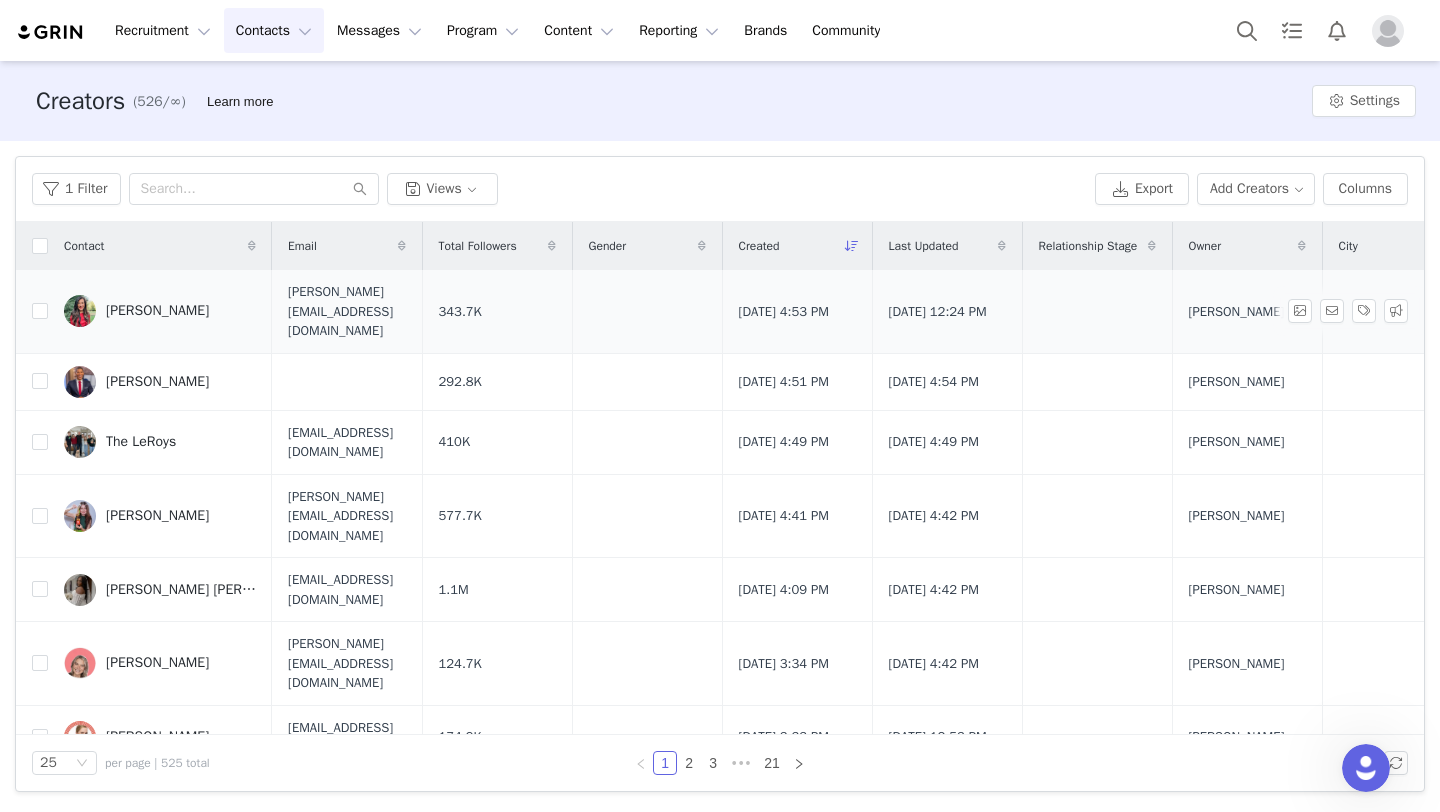 click on "[PERSON_NAME]" at bounding box center (157, 311) 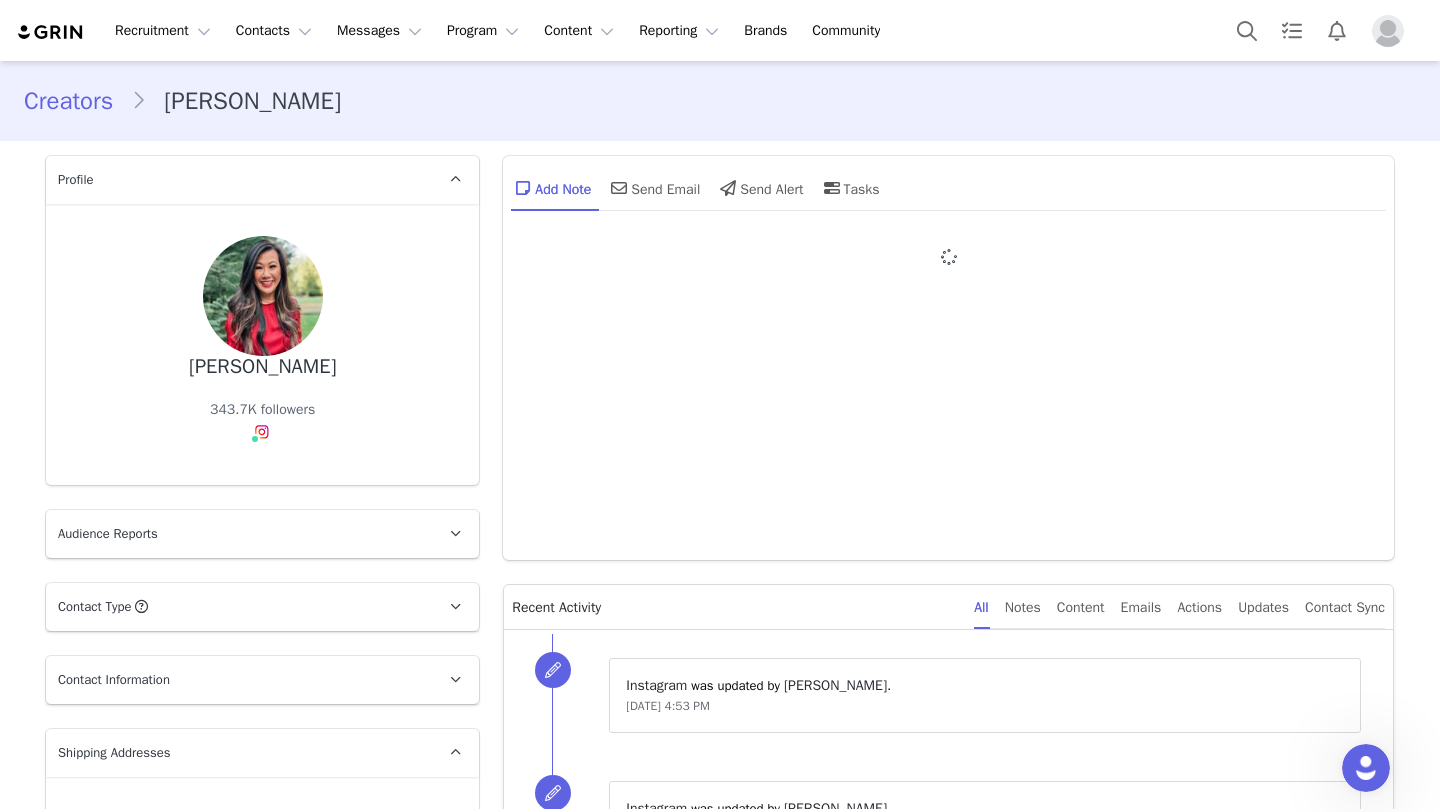 scroll, scrollTop: 345, scrollLeft: 0, axis: vertical 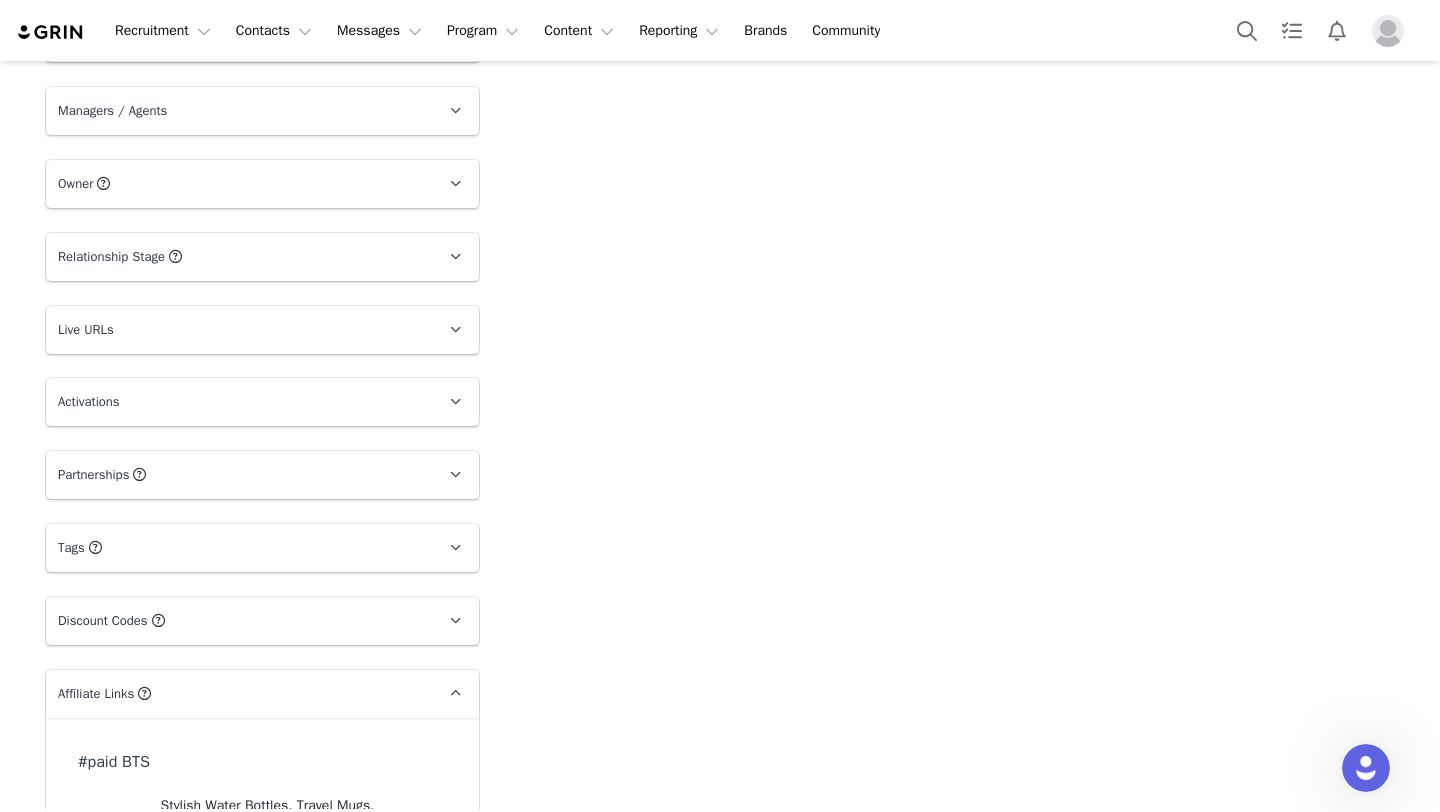 click on "Live URLs" at bounding box center [238, 330] 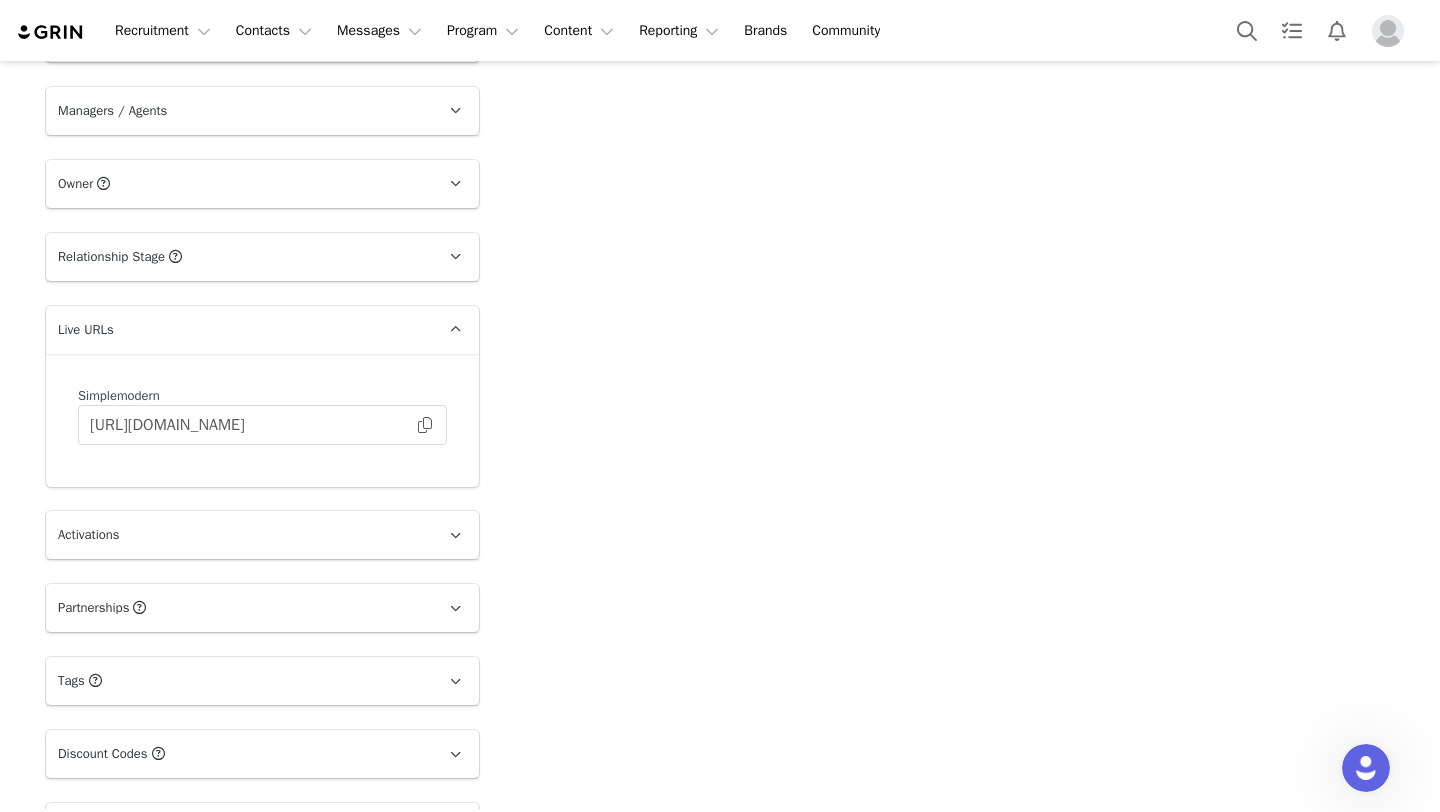click on "Live URLs" at bounding box center [238, 330] 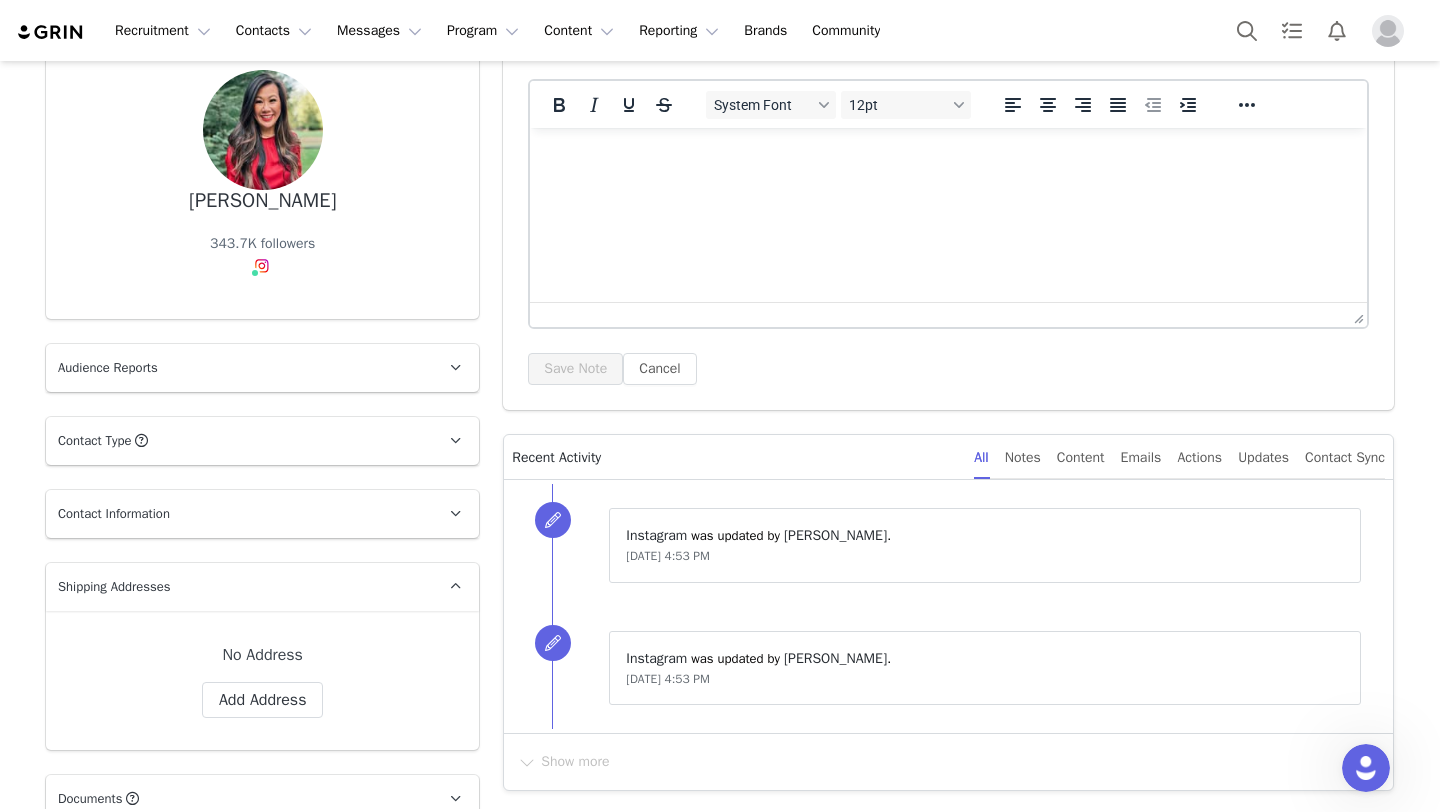 scroll, scrollTop: 0, scrollLeft: 0, axis: both 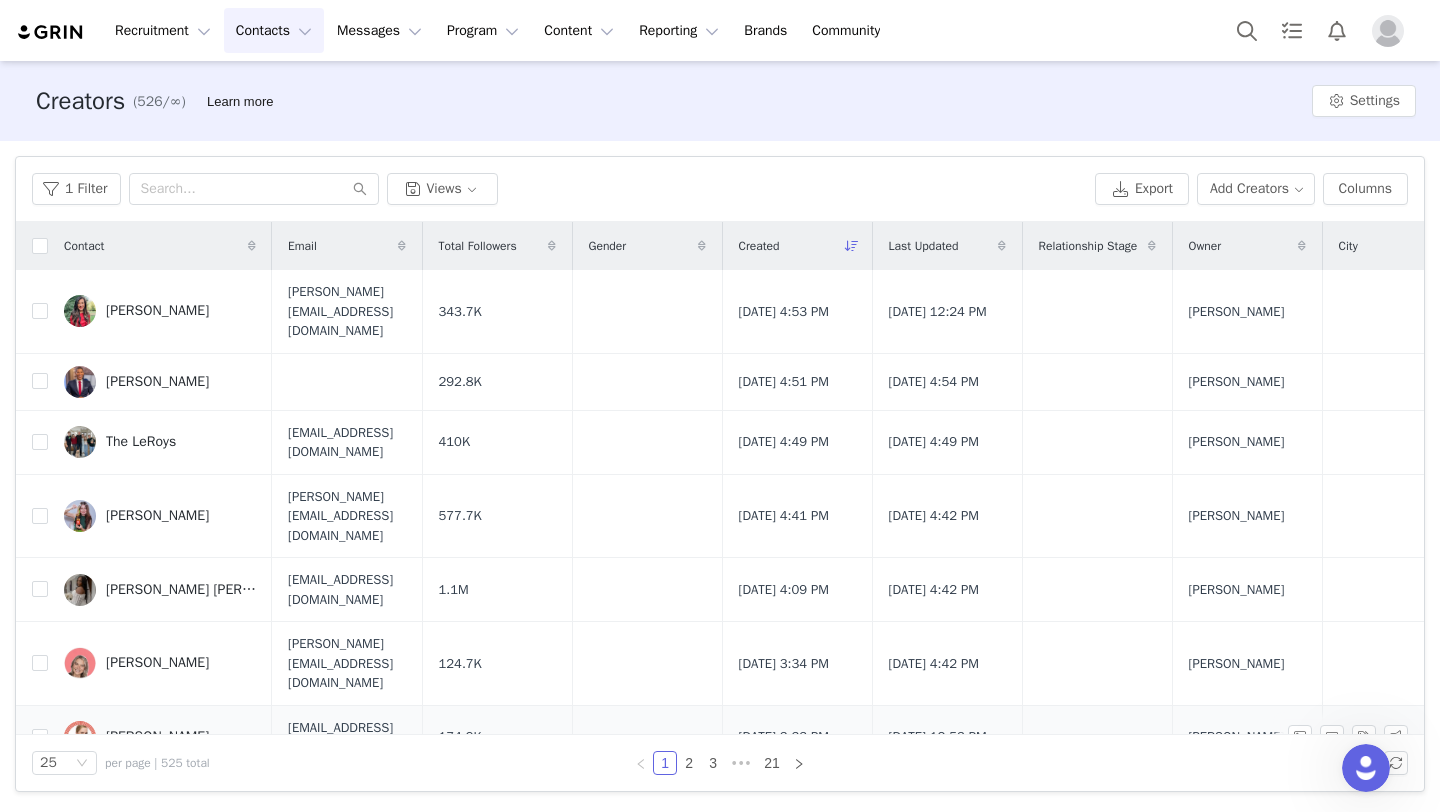 click on "[PERSON_NAME]" at bounding box center [160, 737] 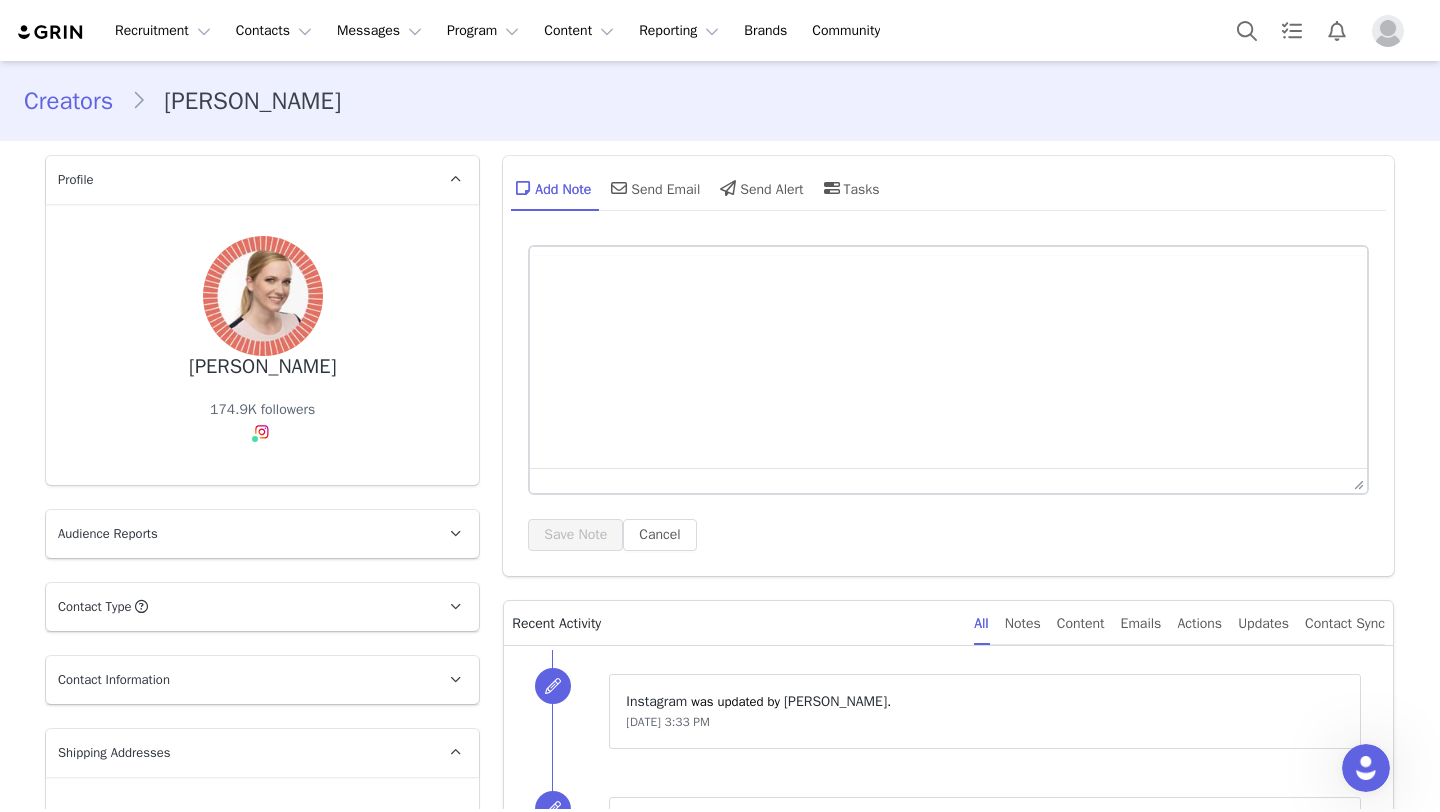 scroll, scrollTop: 0, scrollLeft: 0, axis: both 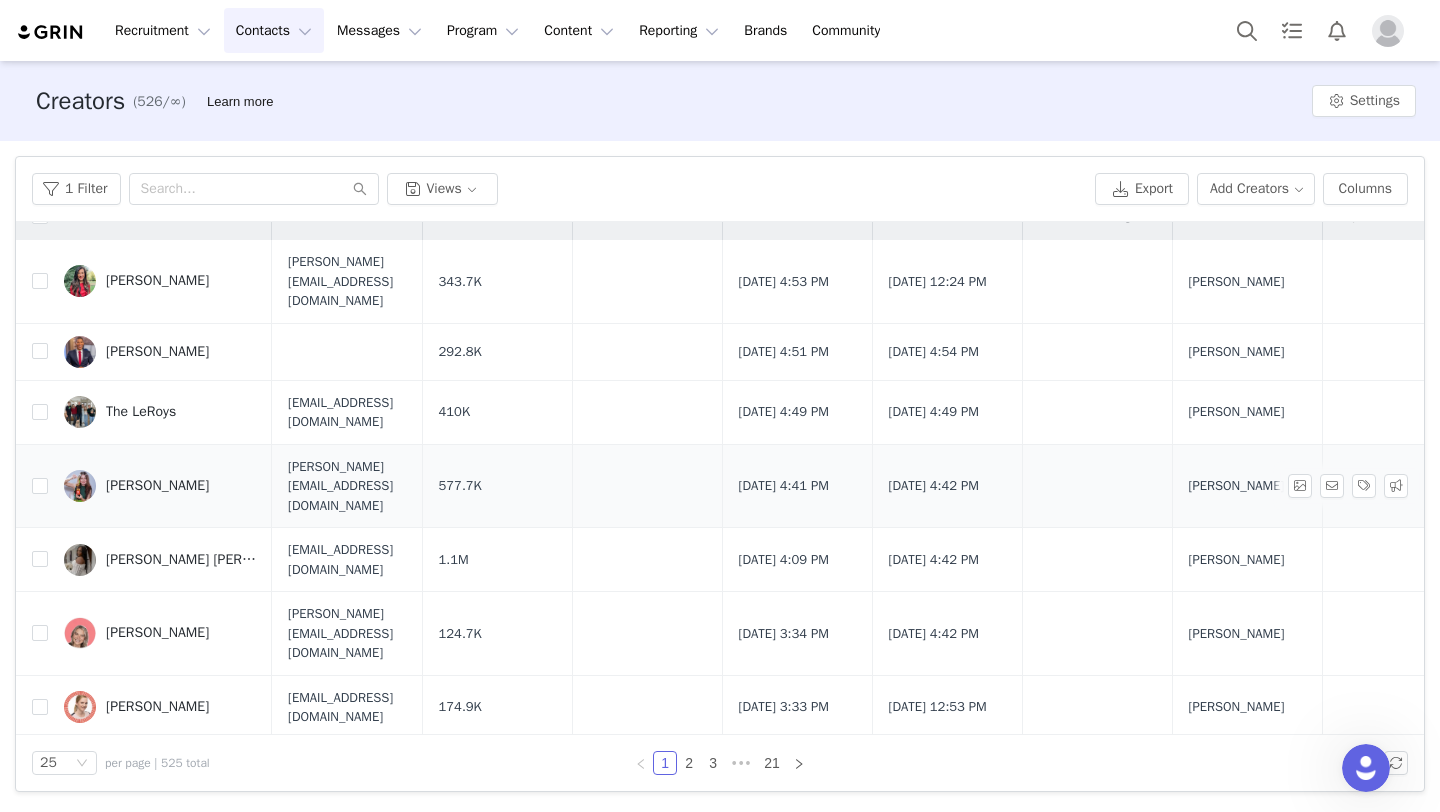 click on "[PERSON_NAME]" at bounding box center (157, 486) 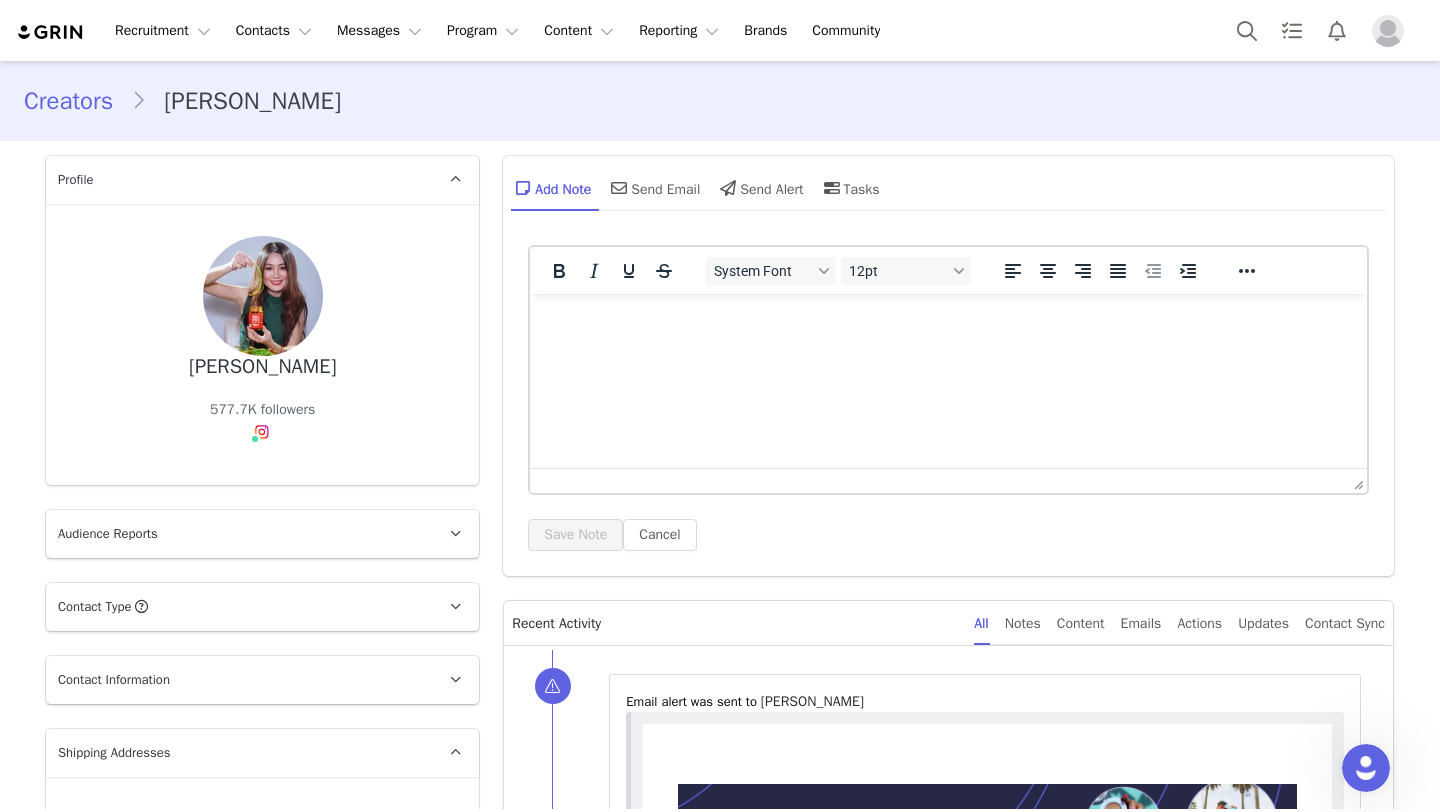 scroll, scrollTop: 0, scrollLeft: 0, axis: both 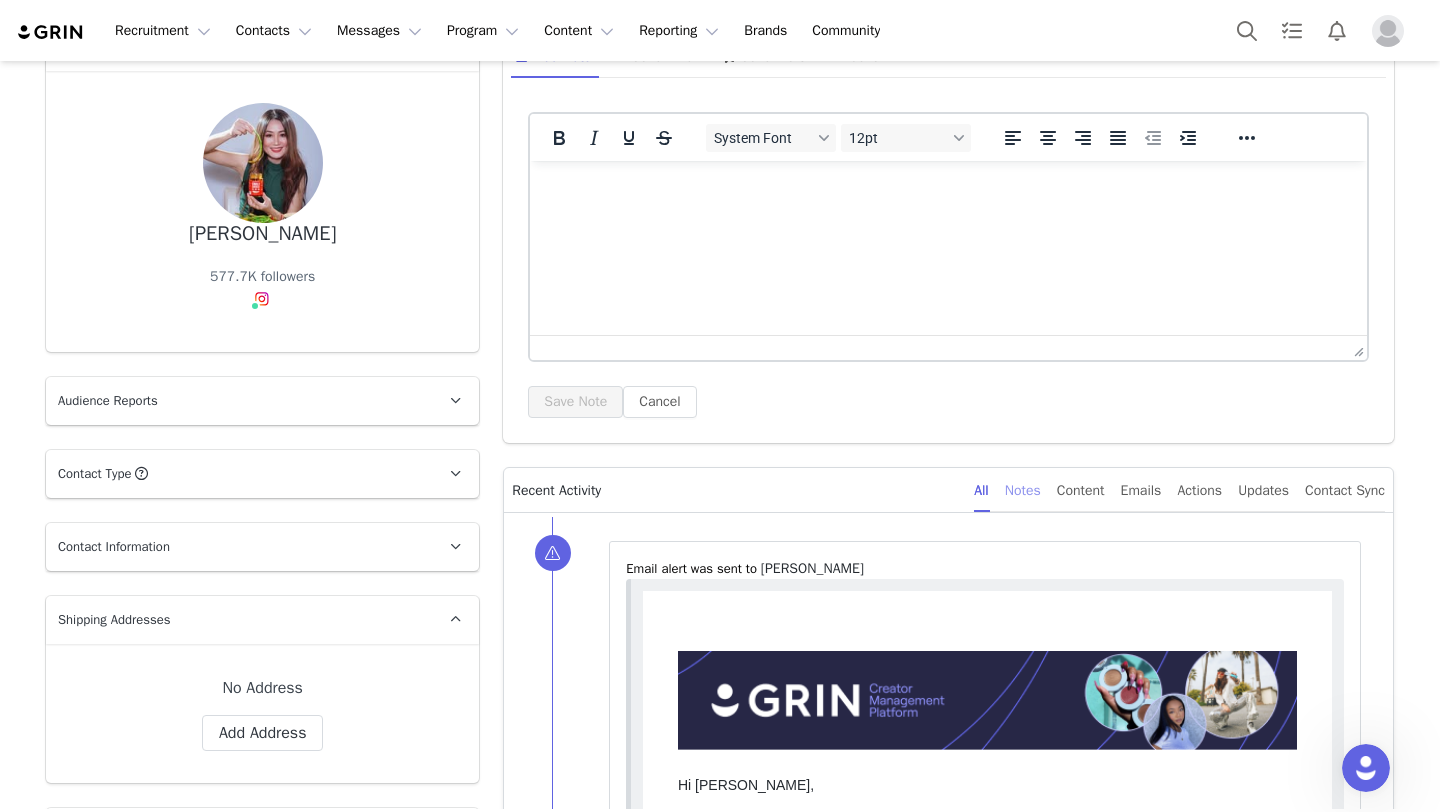 click on "Notes" at bounding box center [1023, 490] 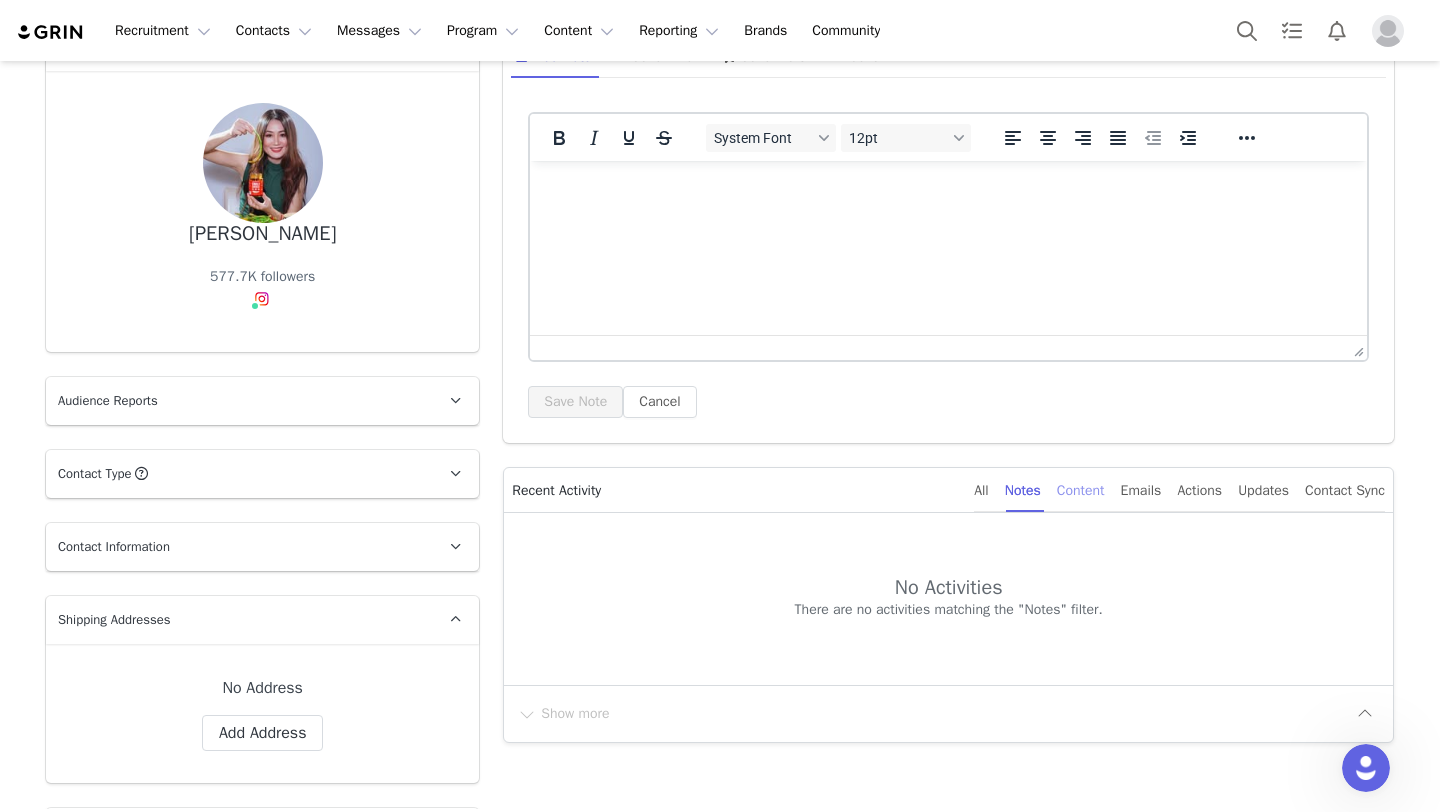 click on "Content" at bounding box center [1081, 490] 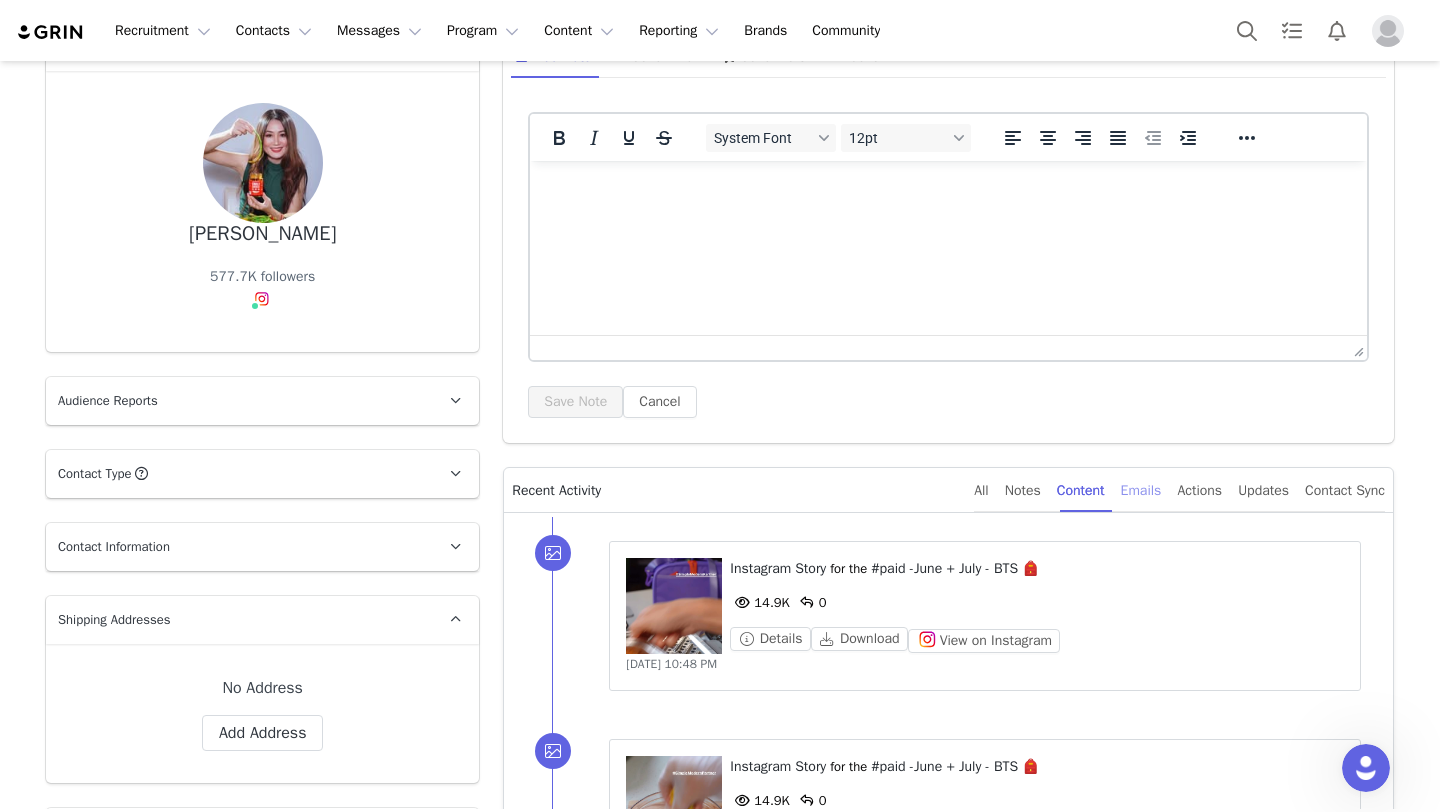 click on "Emails" at bounding box center [1141, 490] 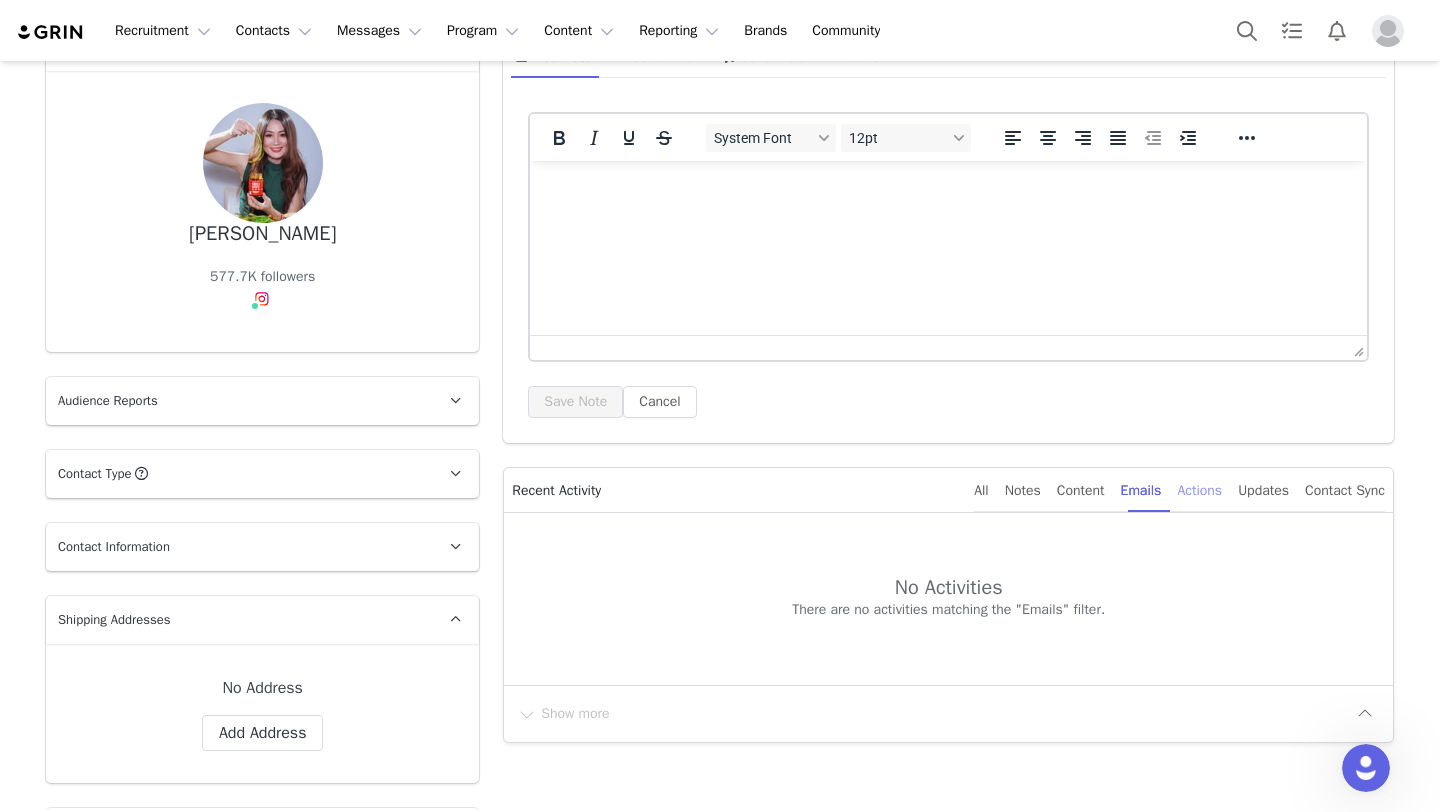 click on "Actions" at bounding box center (1199, 490) 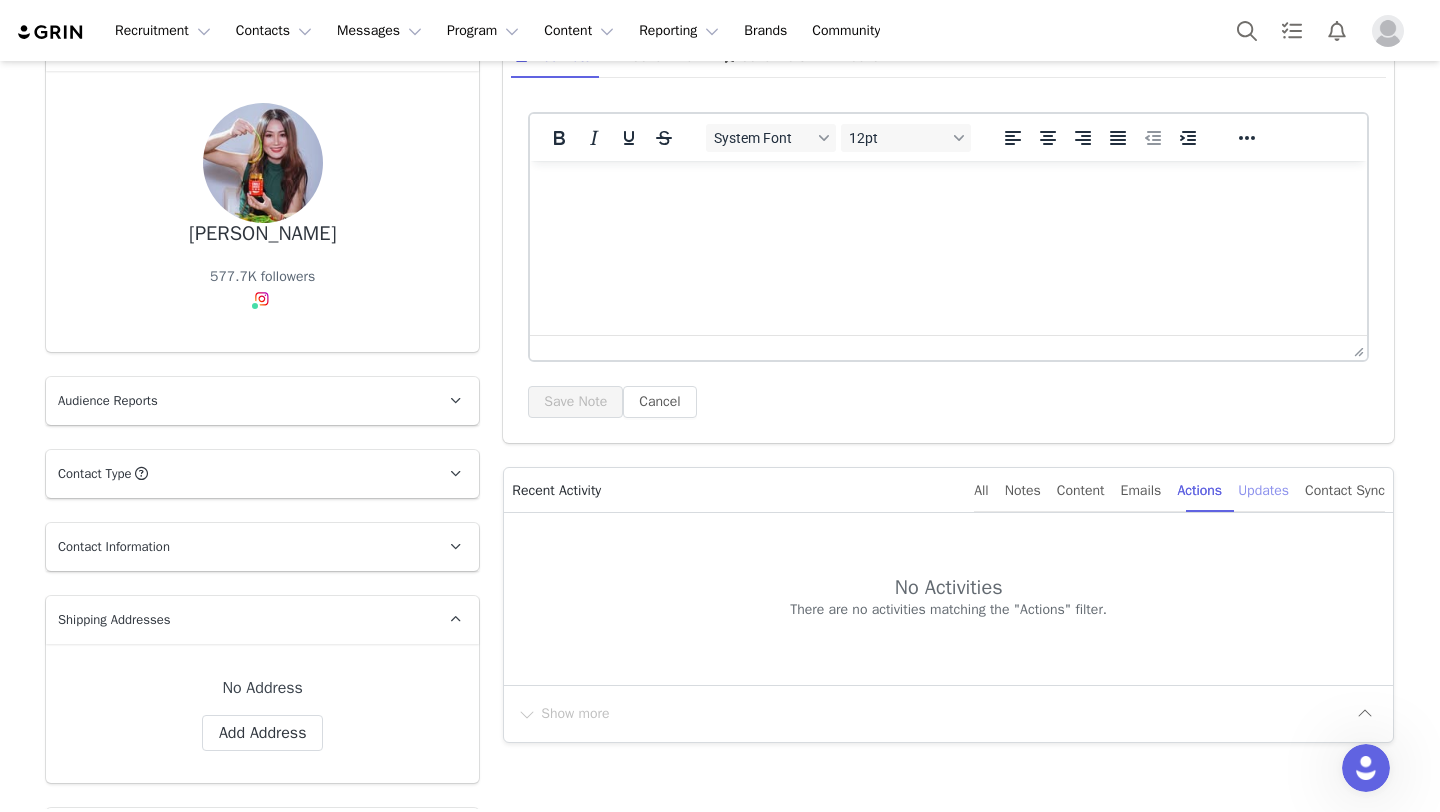 click on "Updates" at bounding box center (1263, 490) 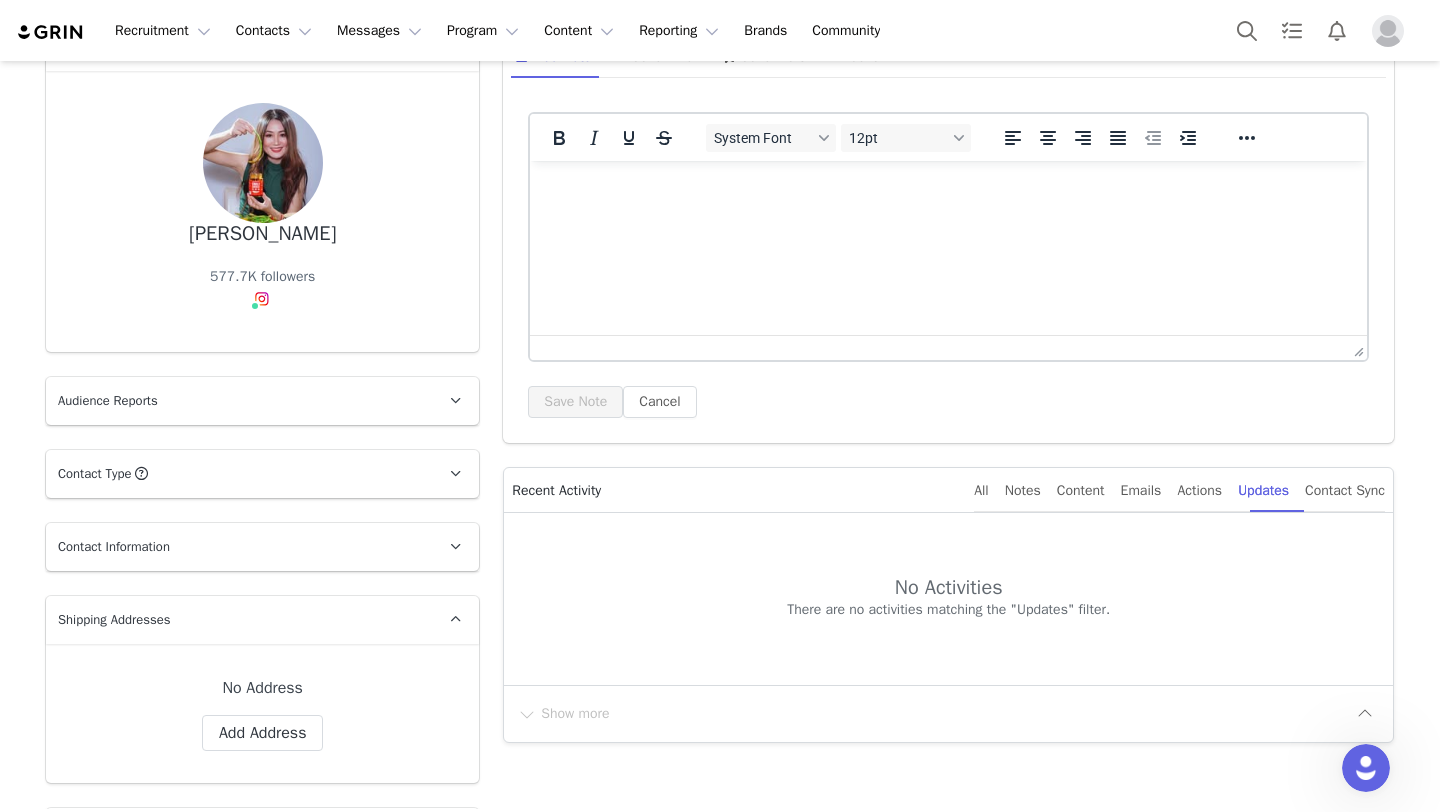 click on "All Notes Content Emails Actions Updates Contact Sync" at bounding box center (1179, 490) 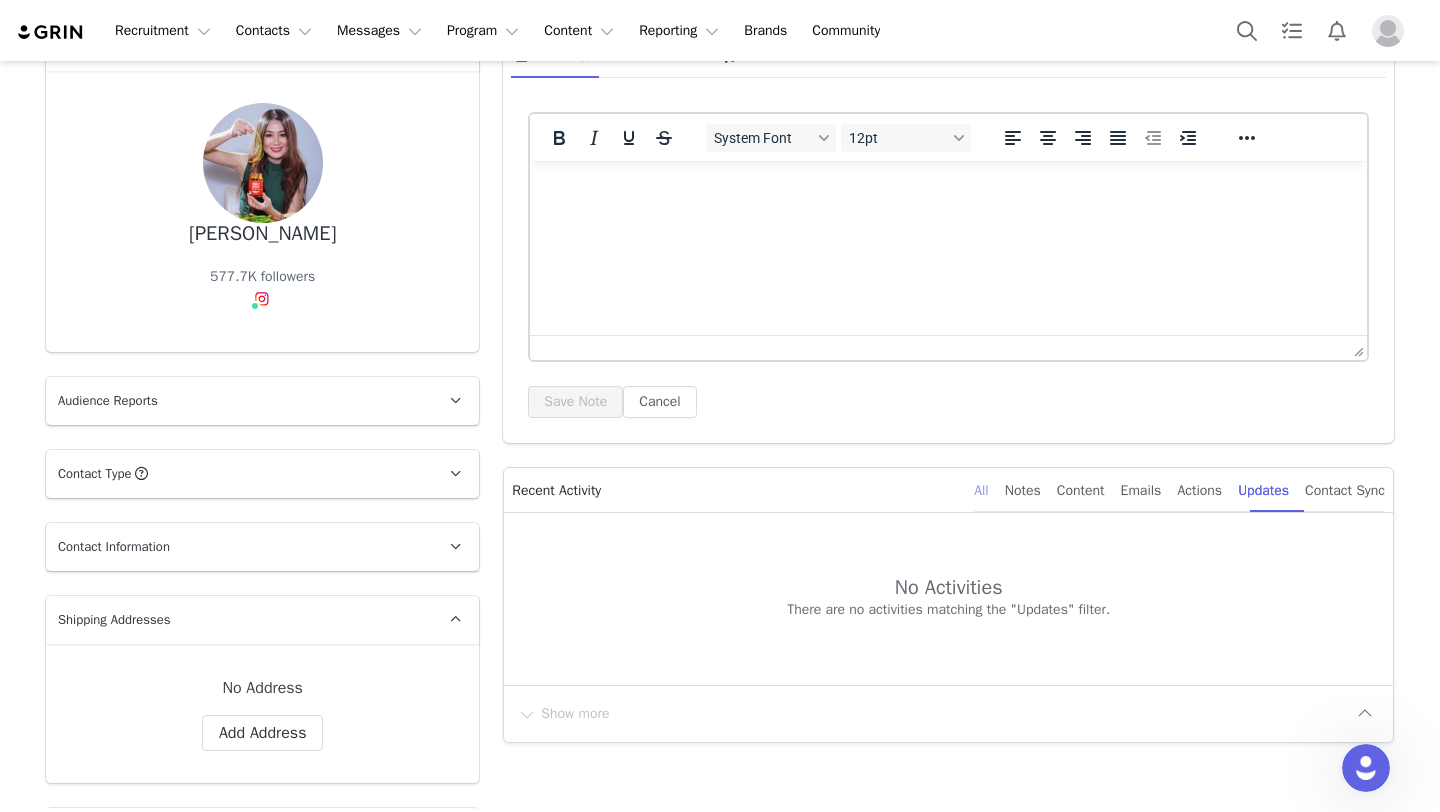 click on "All" at bounding box center (981, 490) 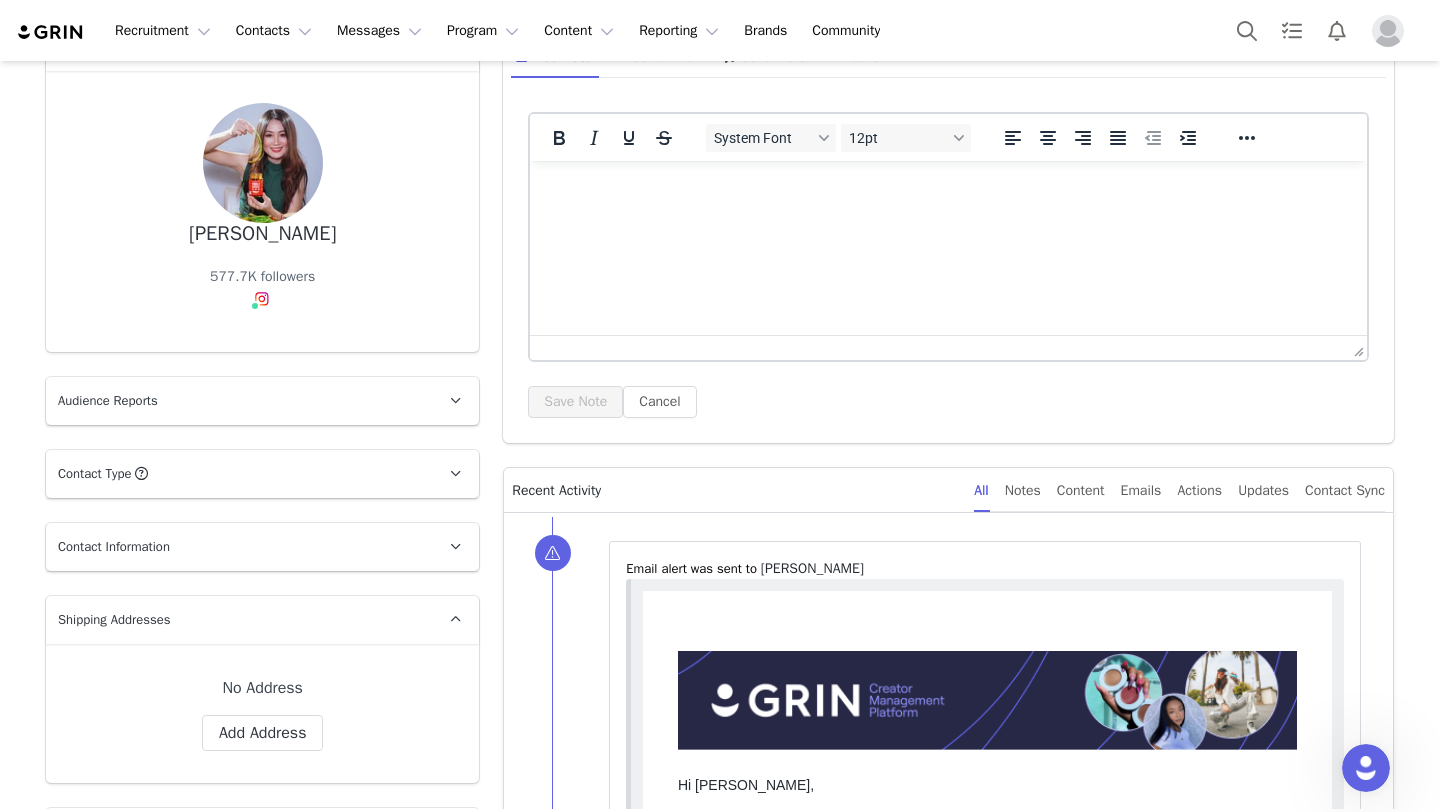scroll, scrollTop: 0, scrollLeft: 0, axis: both 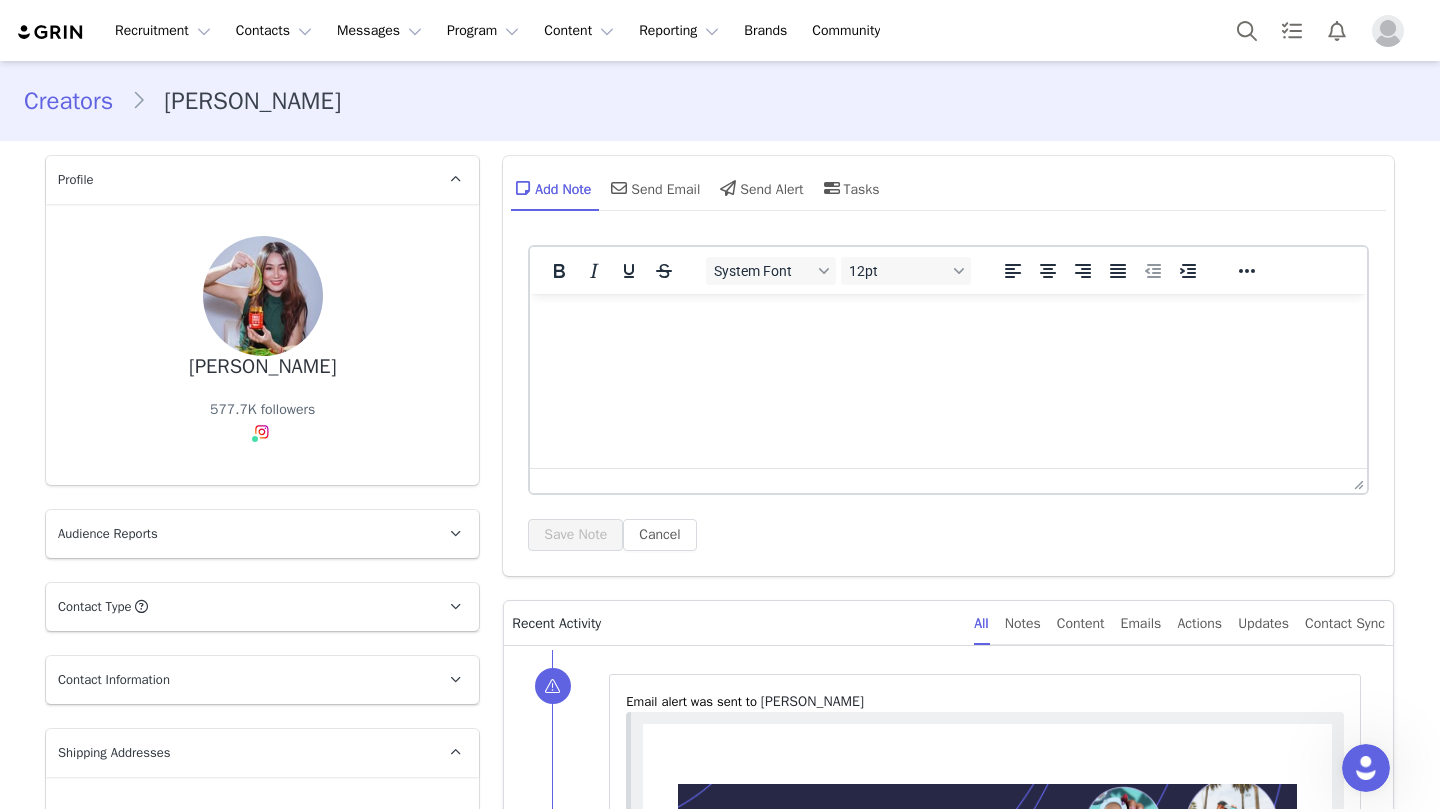 click on "Creators" at bounding box center (77, 101) 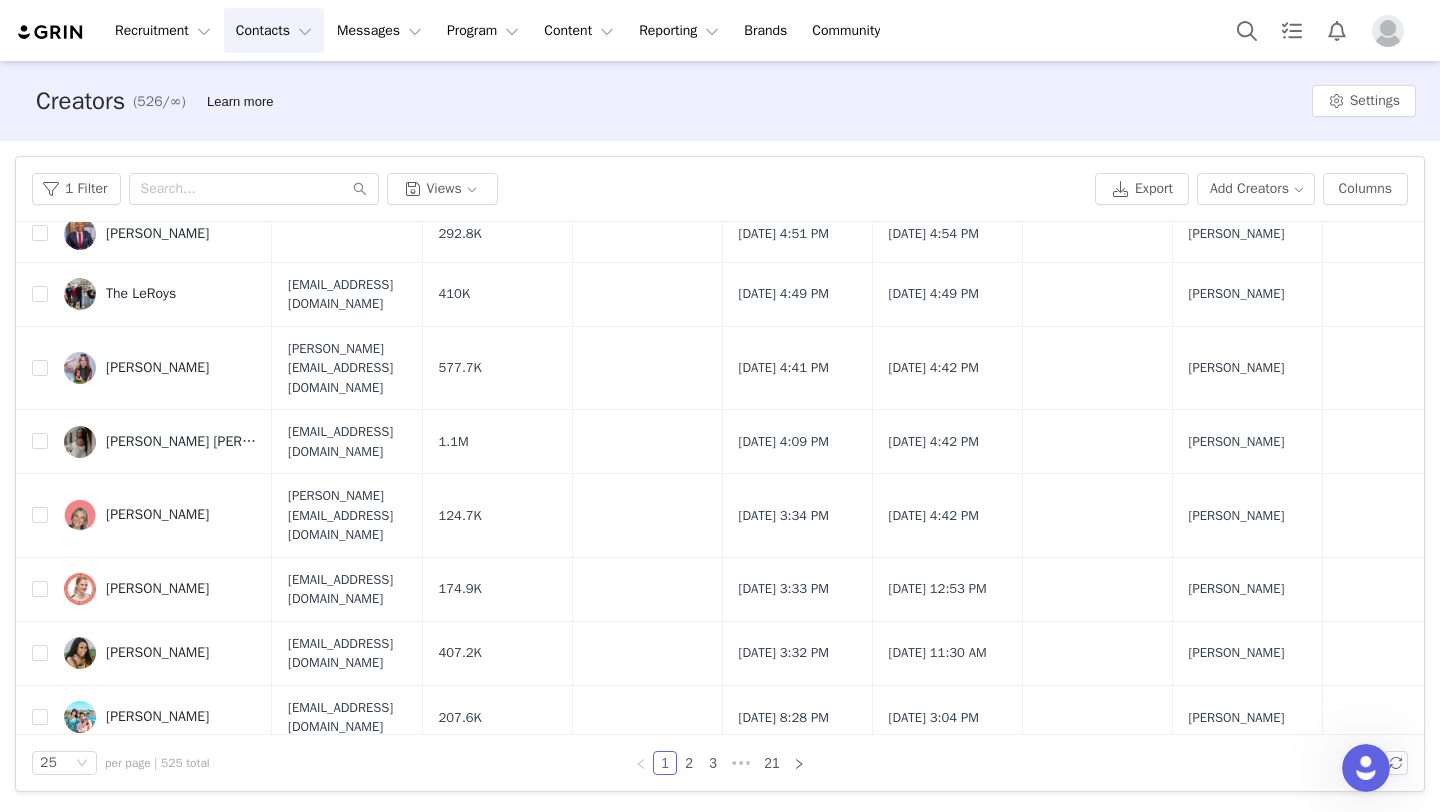 scroll, scrollTop: 0, scrollLeft: 0, axis: both 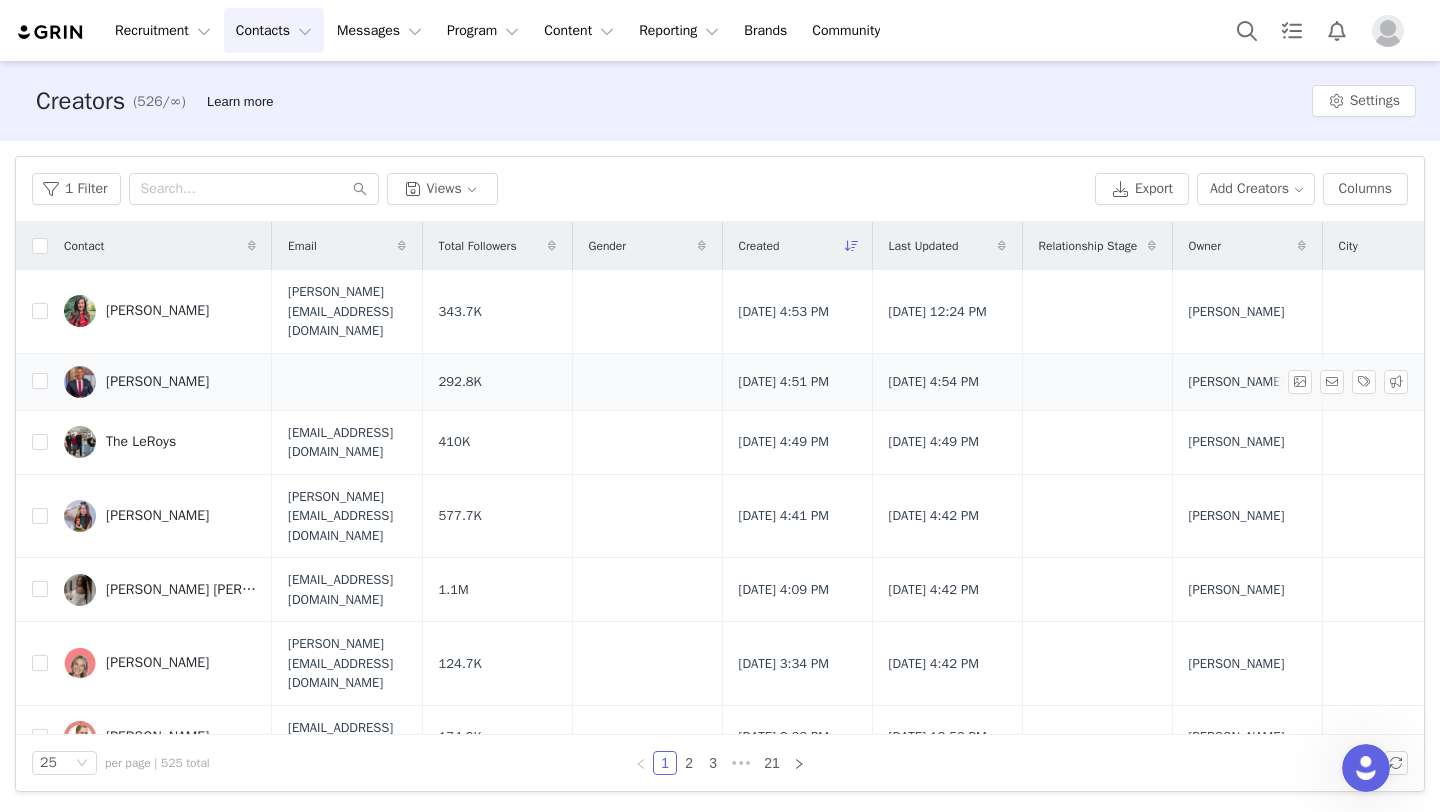 click on "[PERSON_NAME]" at bounding box center (157, 382) 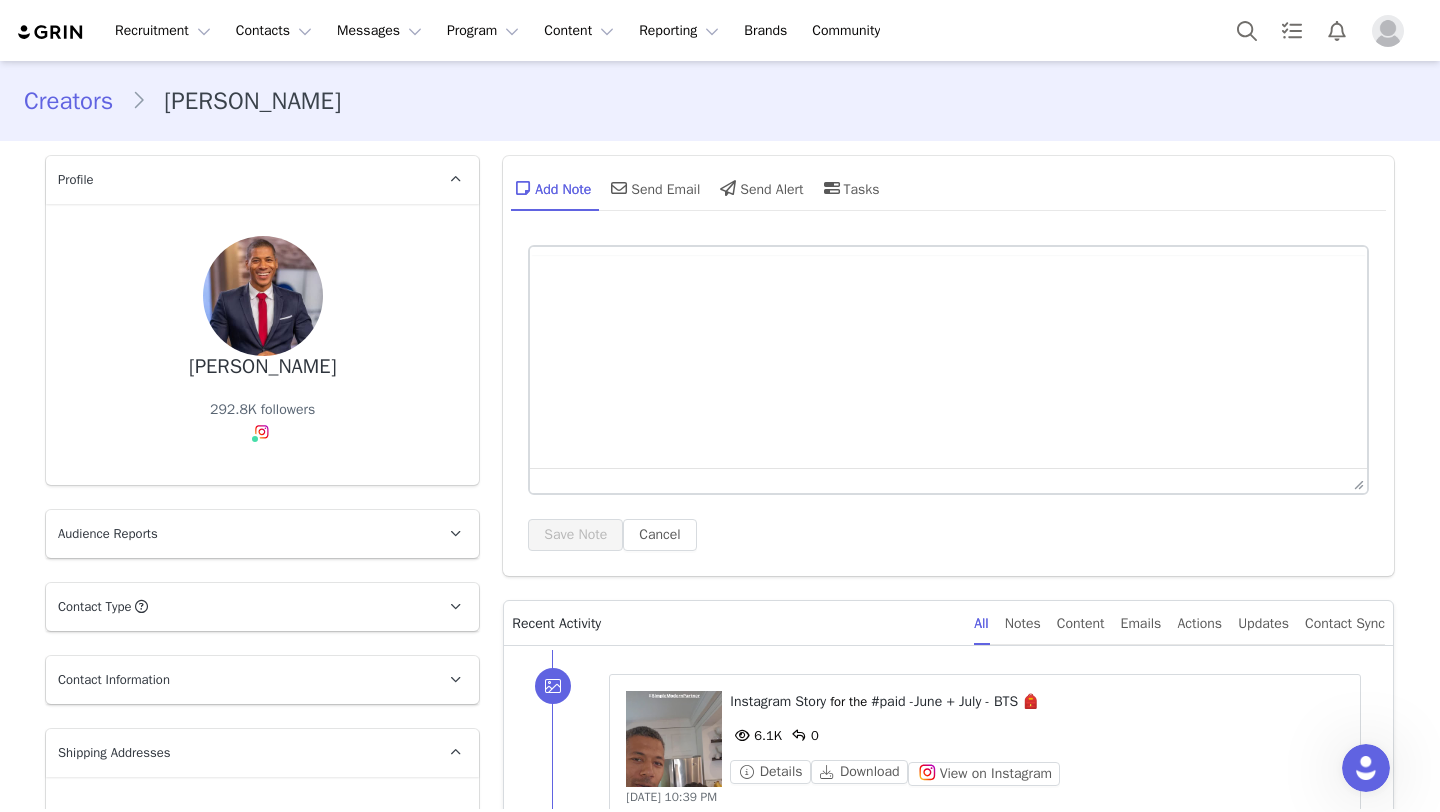 scroll, scrollTop: 0, scrollLeft: 0, axis: both 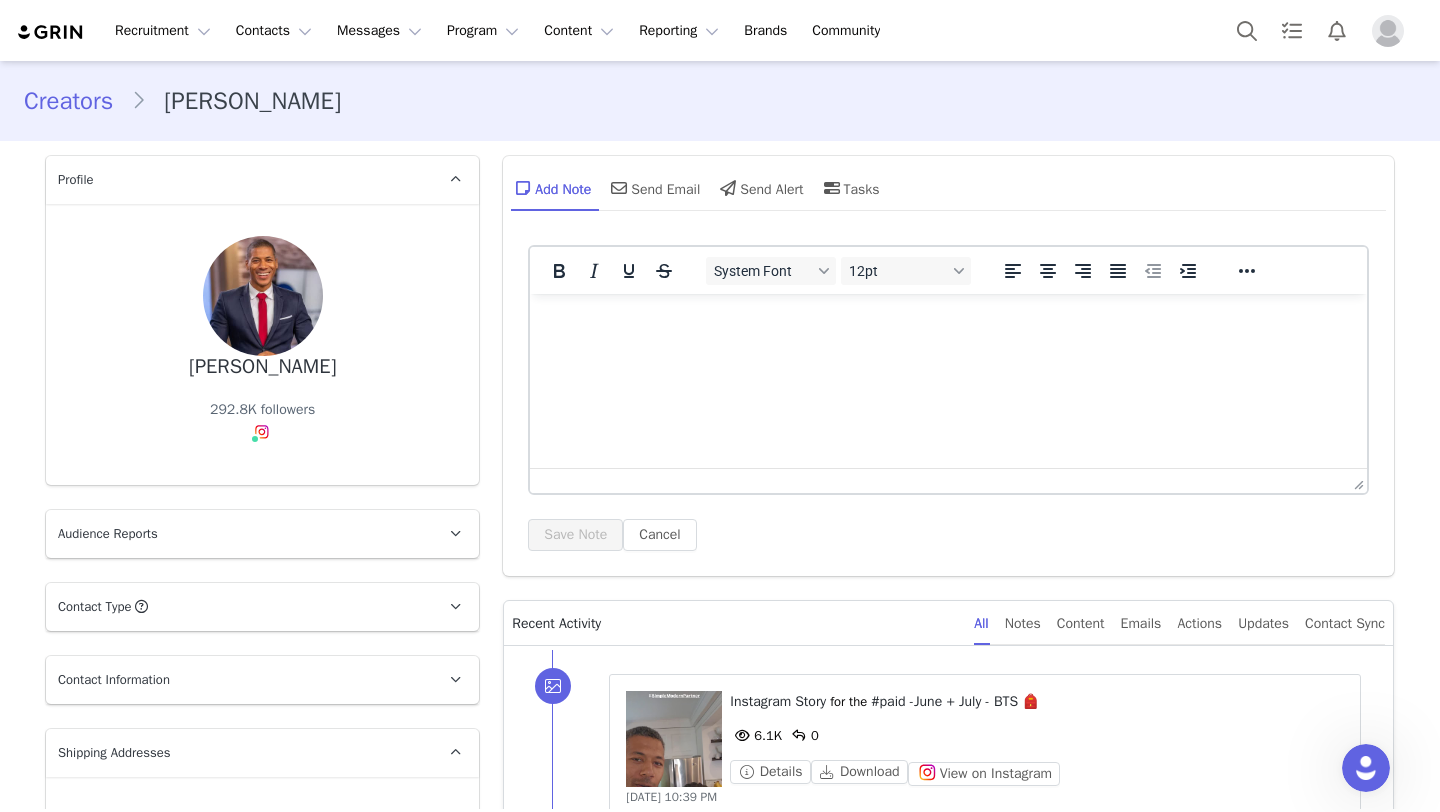 click on "Creators" at bounding box center (77, 101) 